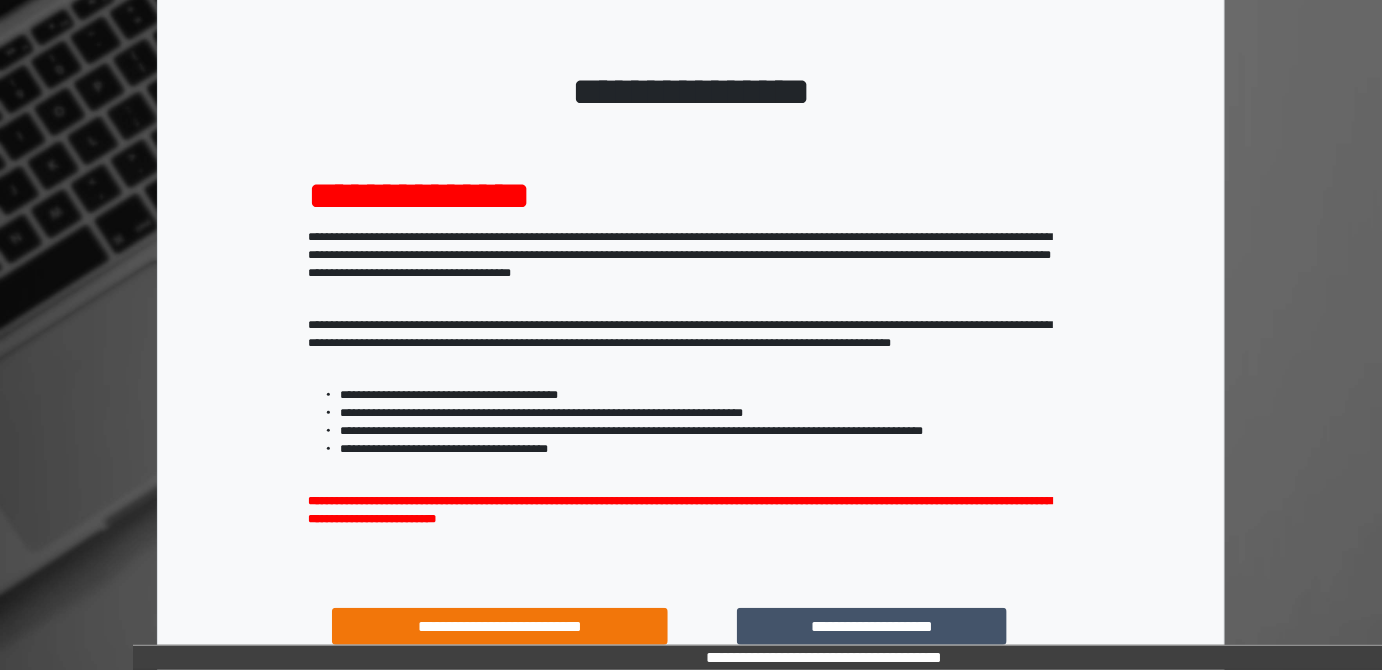 scroll, scrollTop: 181, scrollLeft: 0, axis: vertical 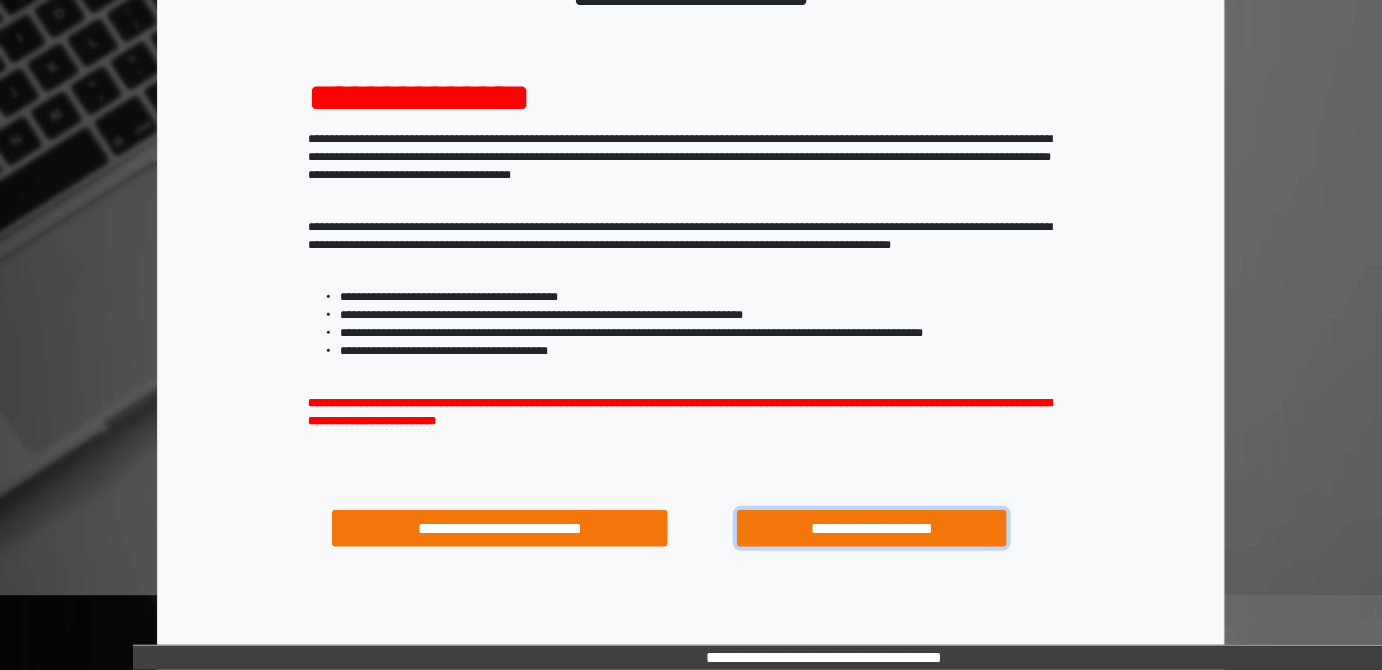 click on "**********" at bounding box center [871, 528] 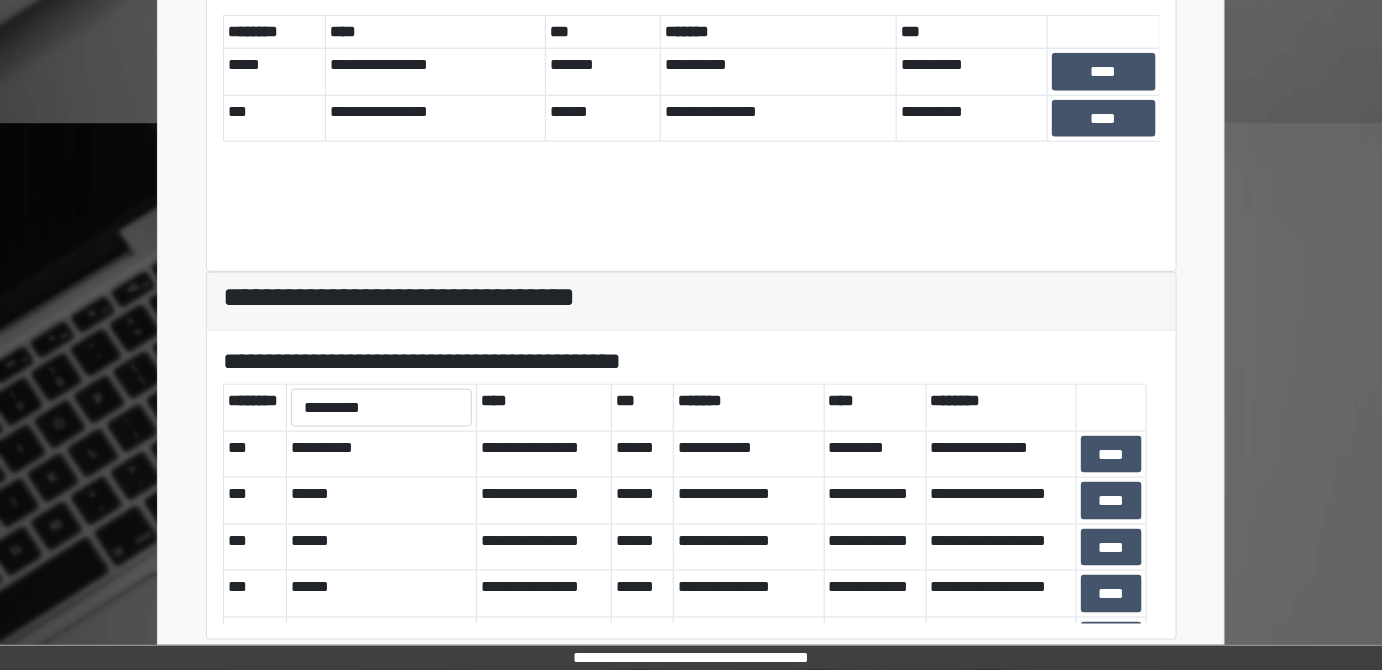 scroll, scrollTop: 663, scrollLeft: 0, axis: vertical 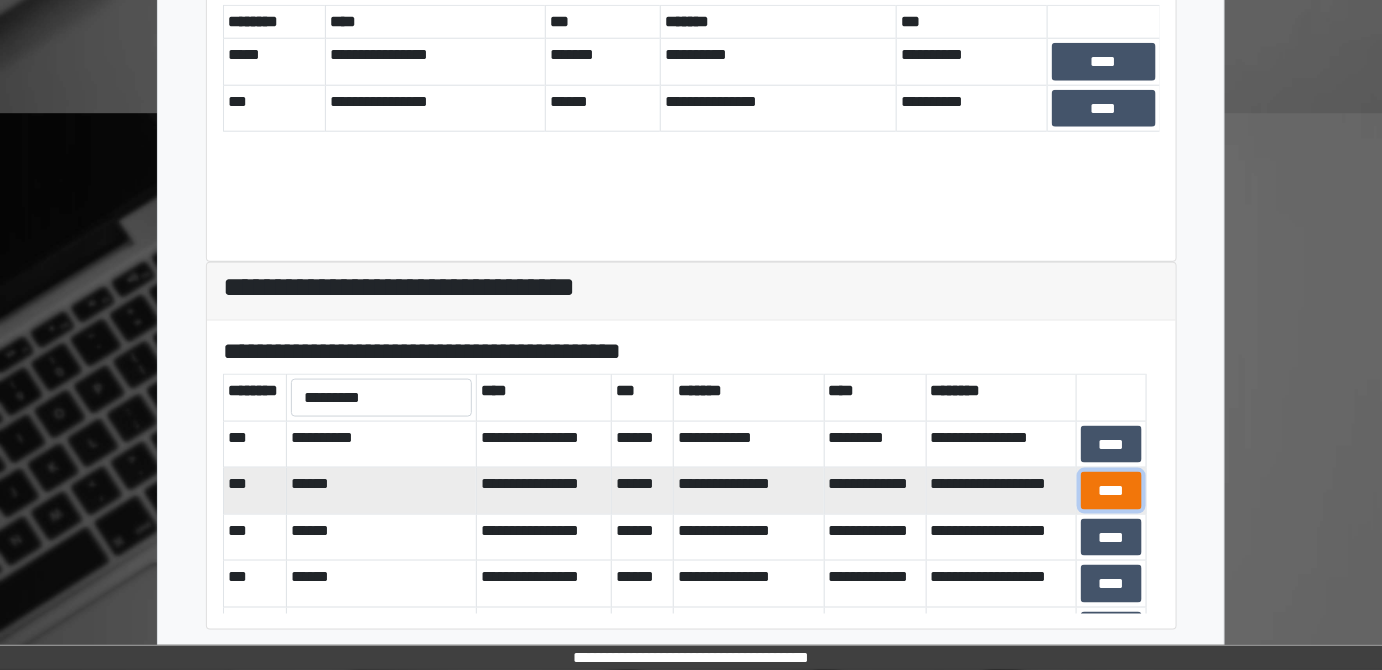 click on "****" at bounding box center [1111, 490] 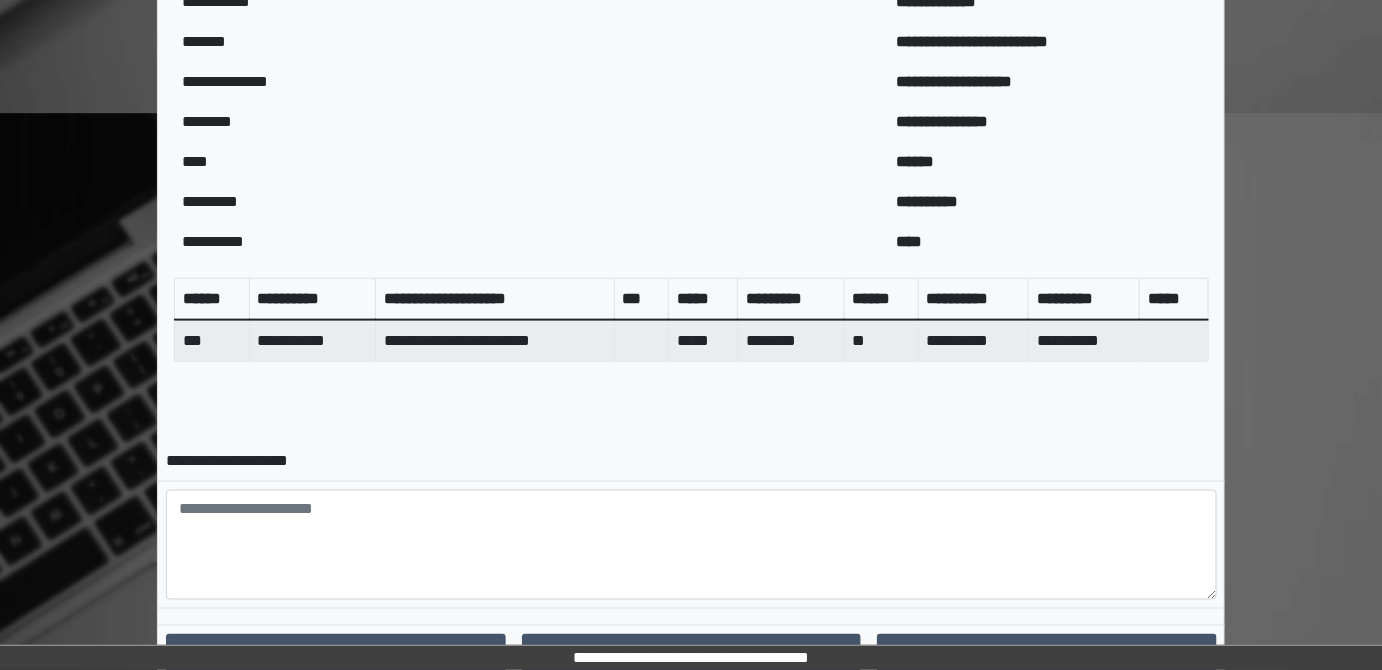 scroll, scrollTop: 752, scrollLeft: 0, axis: vertical 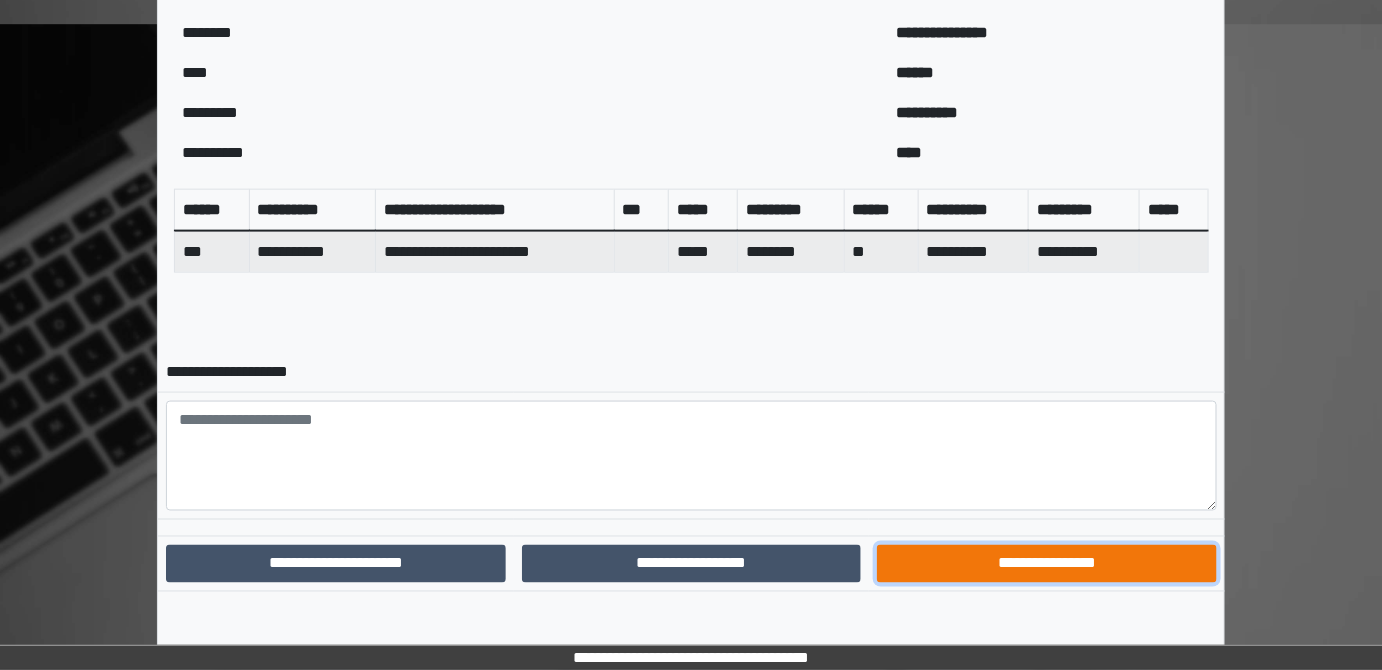 click on "**********" at bounding box center (1047, 563) 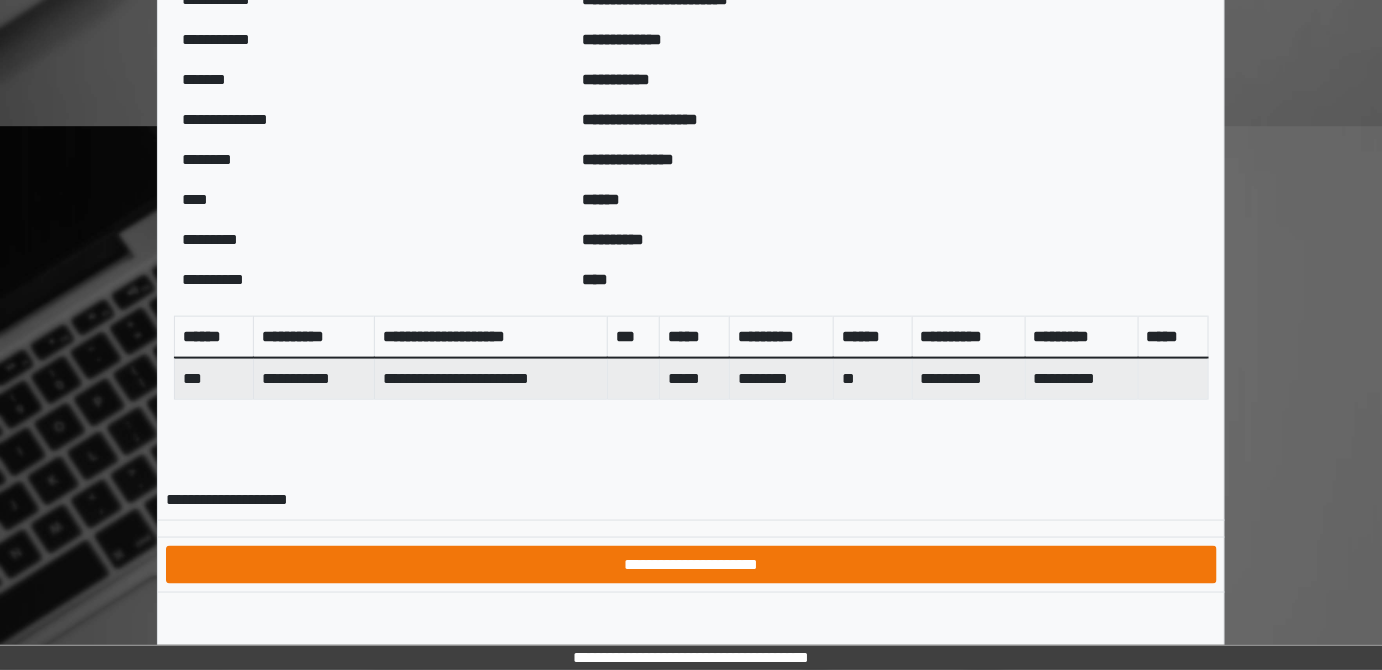 scroll, scrollTop: 649, scrollLeft: 0, axis: vertical 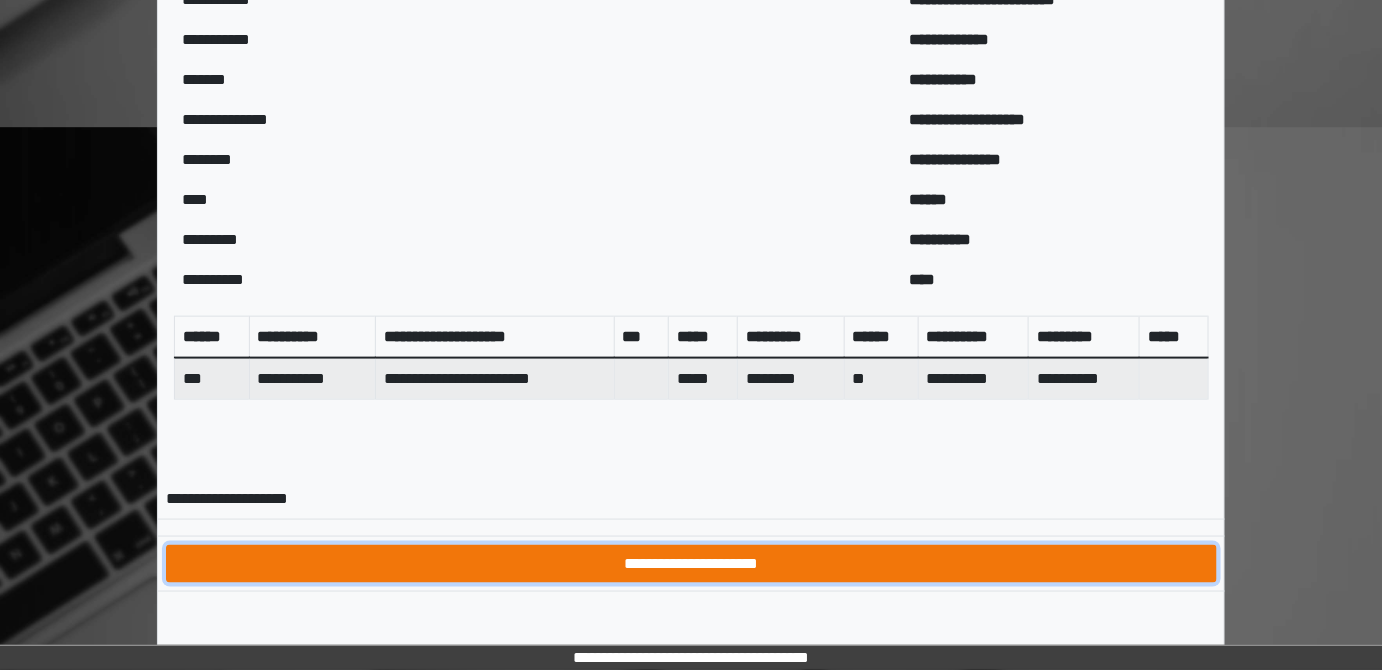 click on "**********" at bounding box center [691, 563] 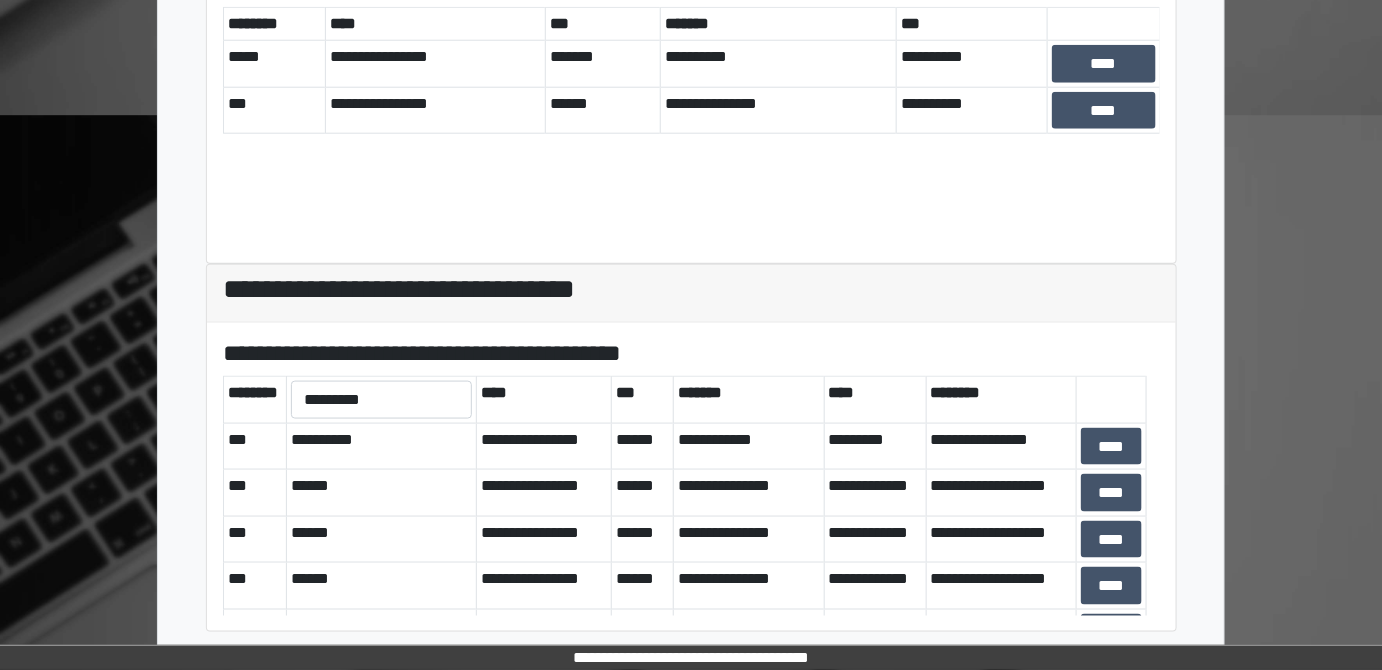 scroll, scrollTop: 663, scrollLeft: 0, axis: vertical 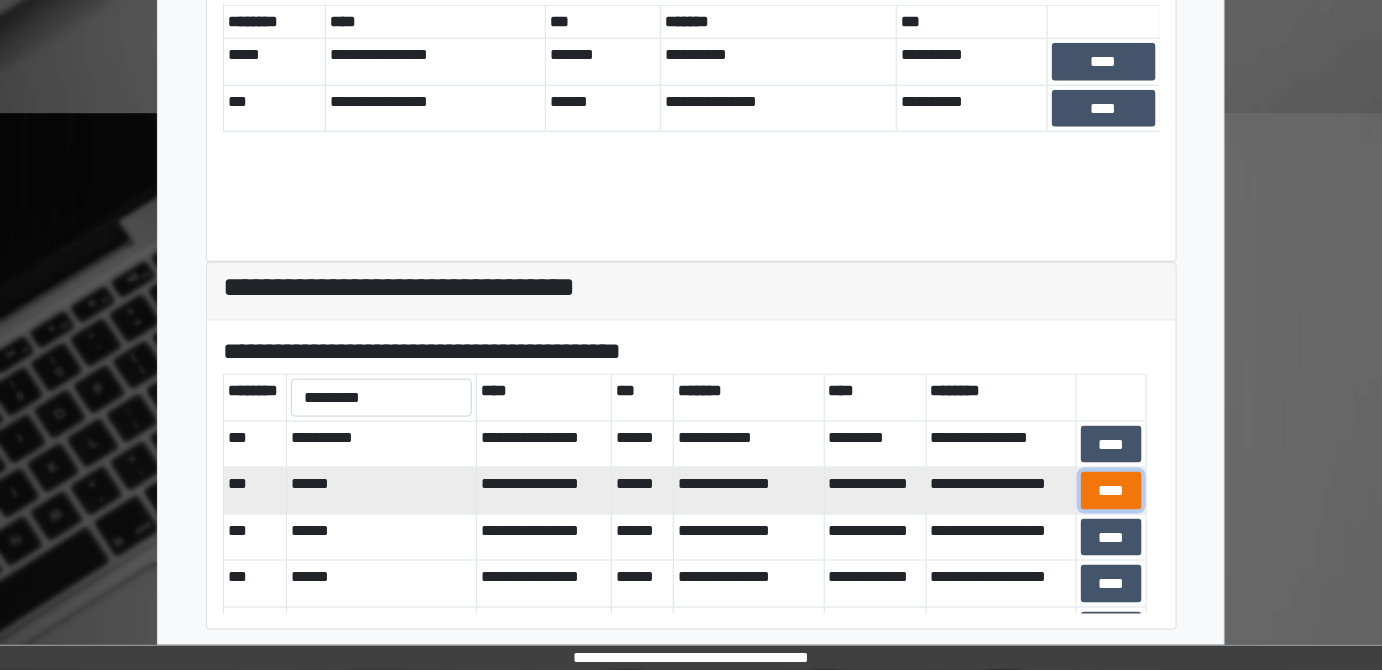 click on "****" at bounding box center (1111, 490) 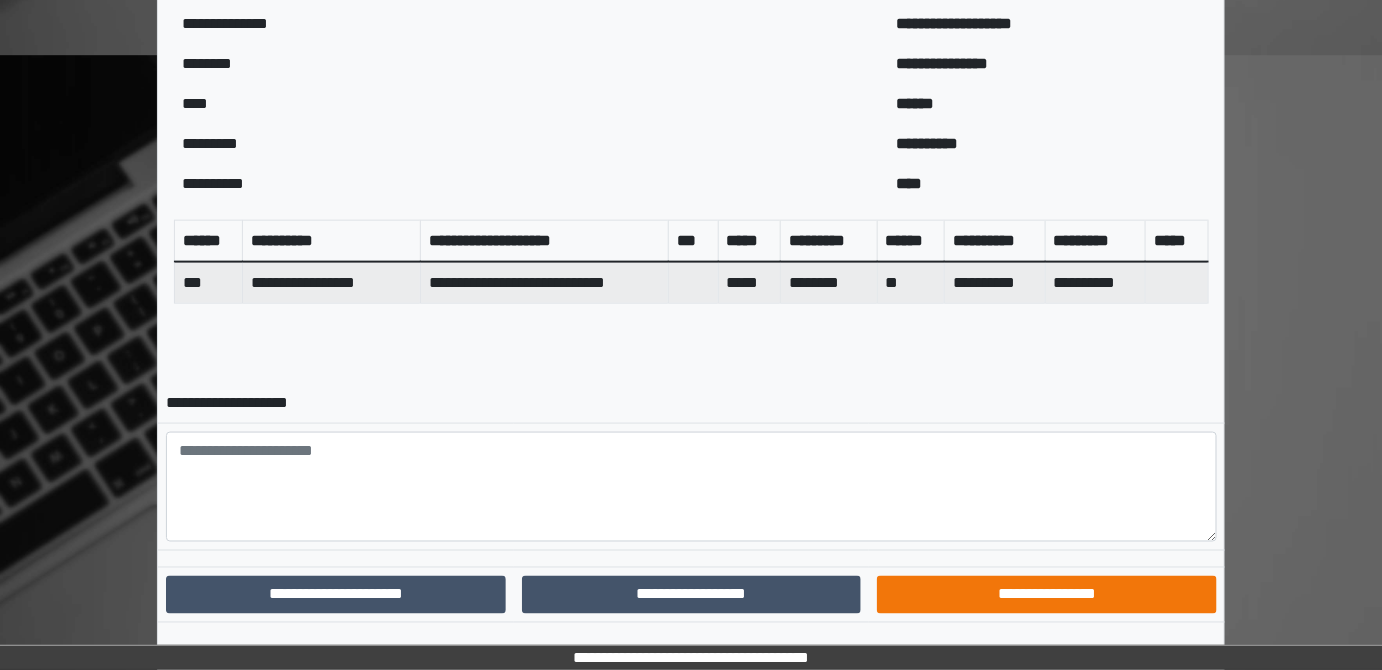 scroll, scrollTop: 752, scrollLeft: 0, axis: vertical 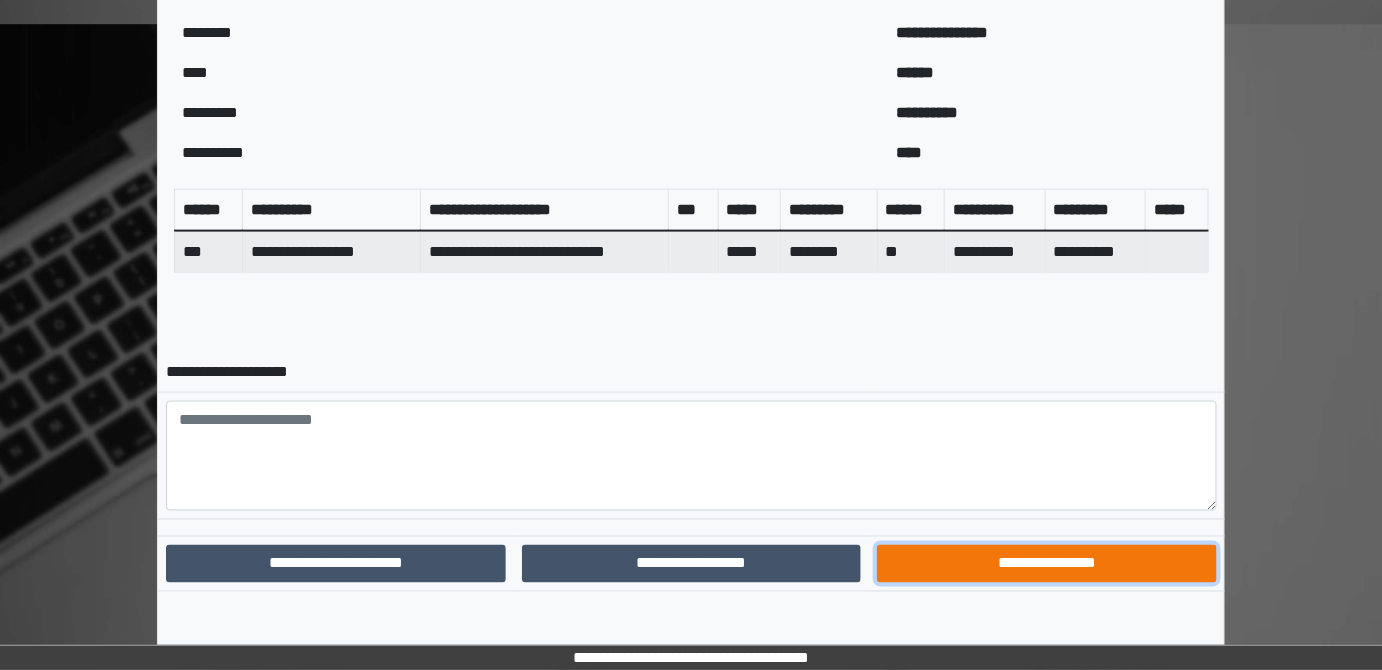 click on "**********" at bounding box center [1047, 563] 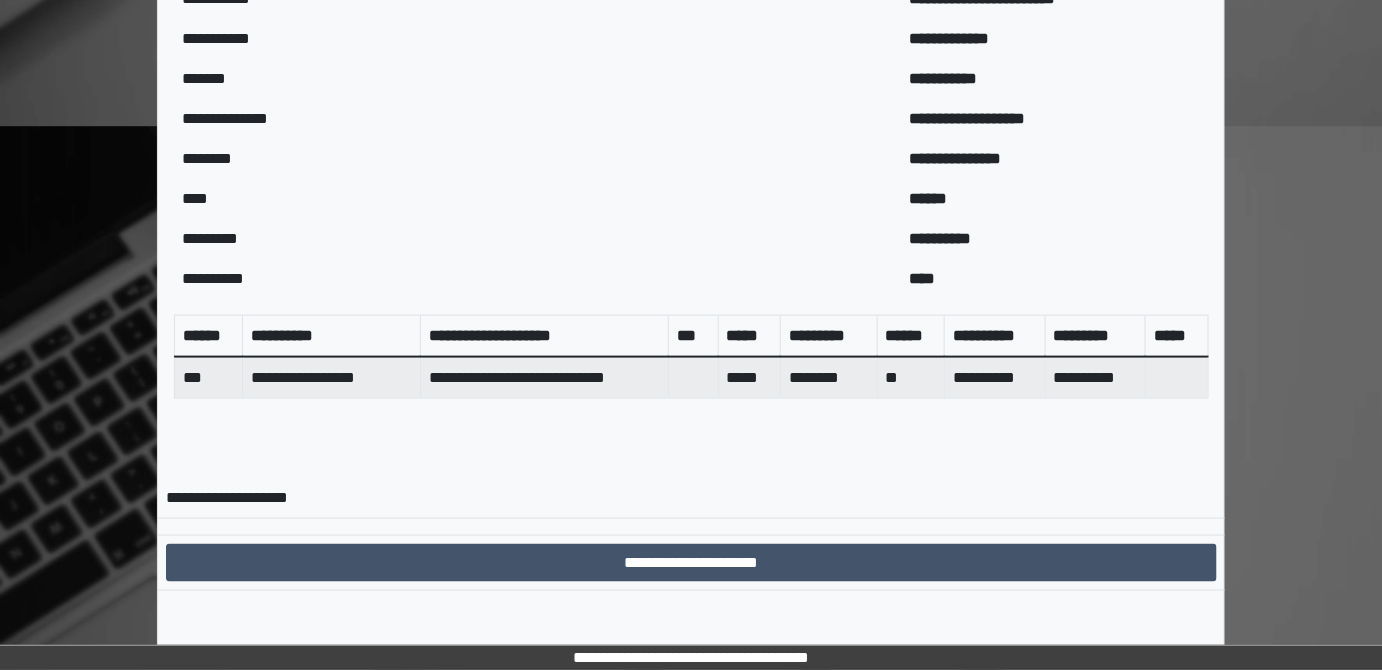 scroll, scrollTop: 649, scrollLeft: 0, axis: vertical 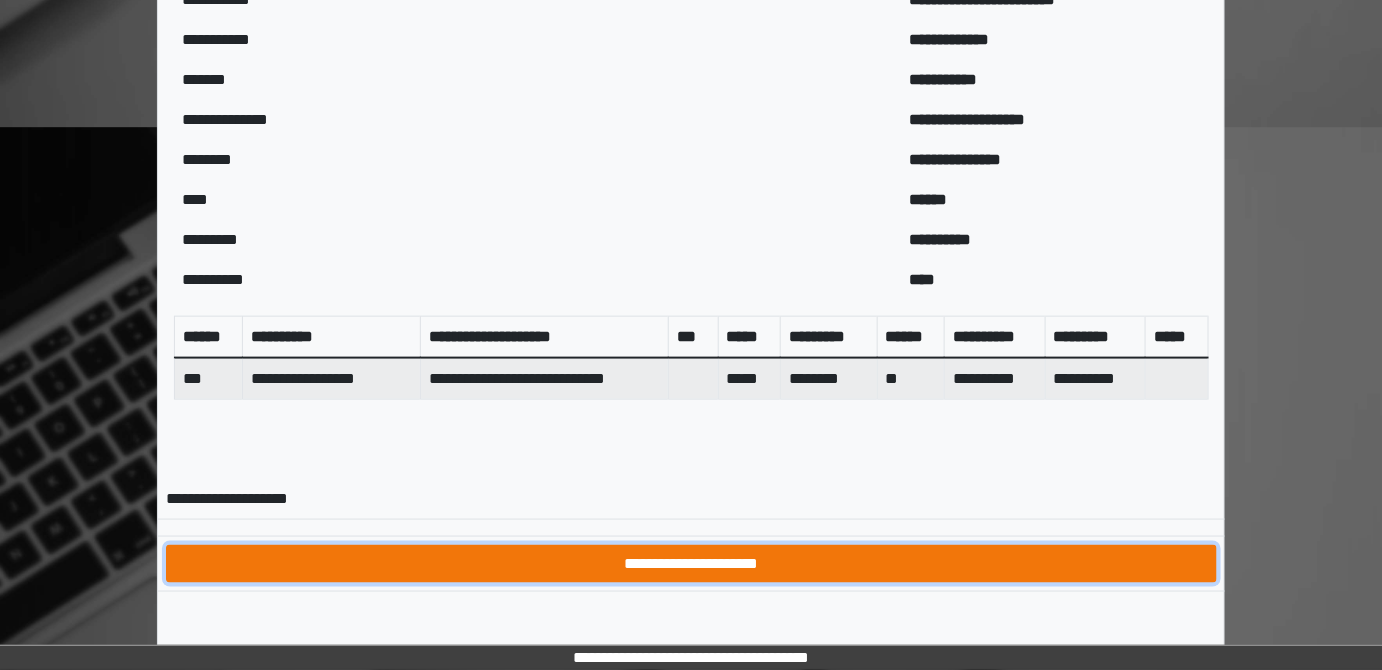 click on "**********" at bounding box center (691, 563) 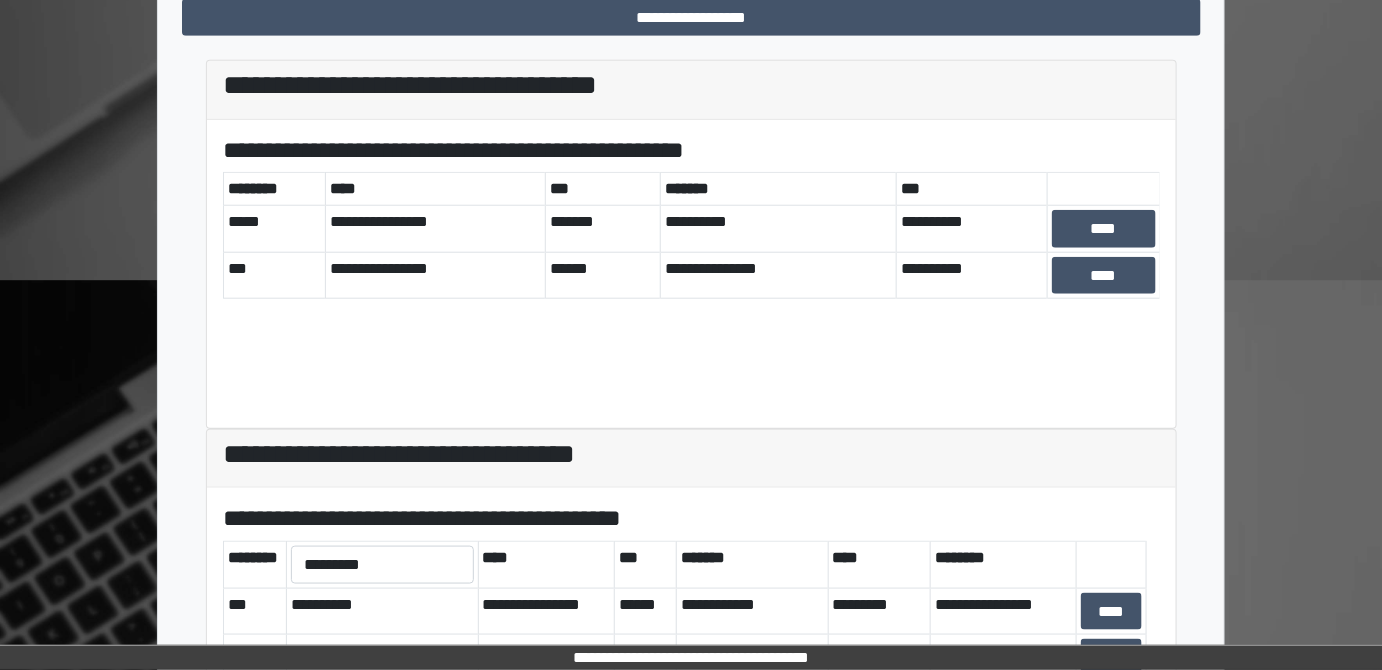 scroll, scrollTop: 663, scrollLeft: 0, axis: vertical 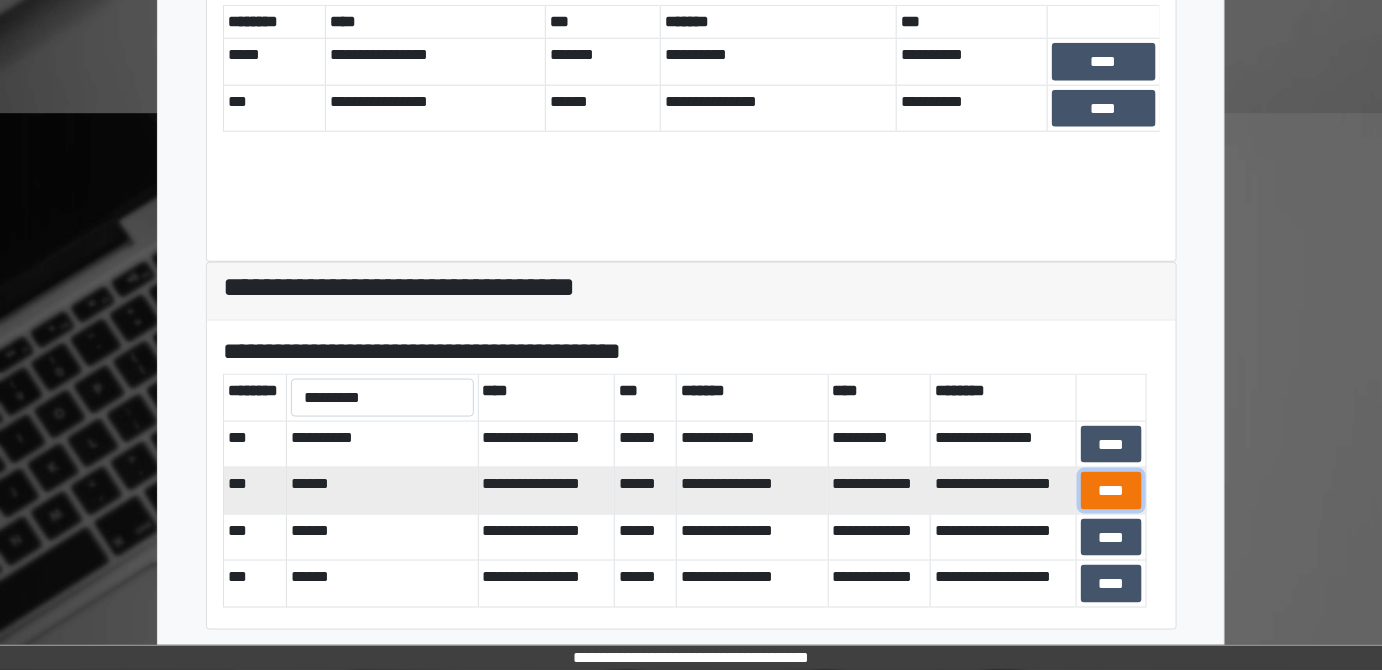 click on "****" at bounding box center [1111, 490] 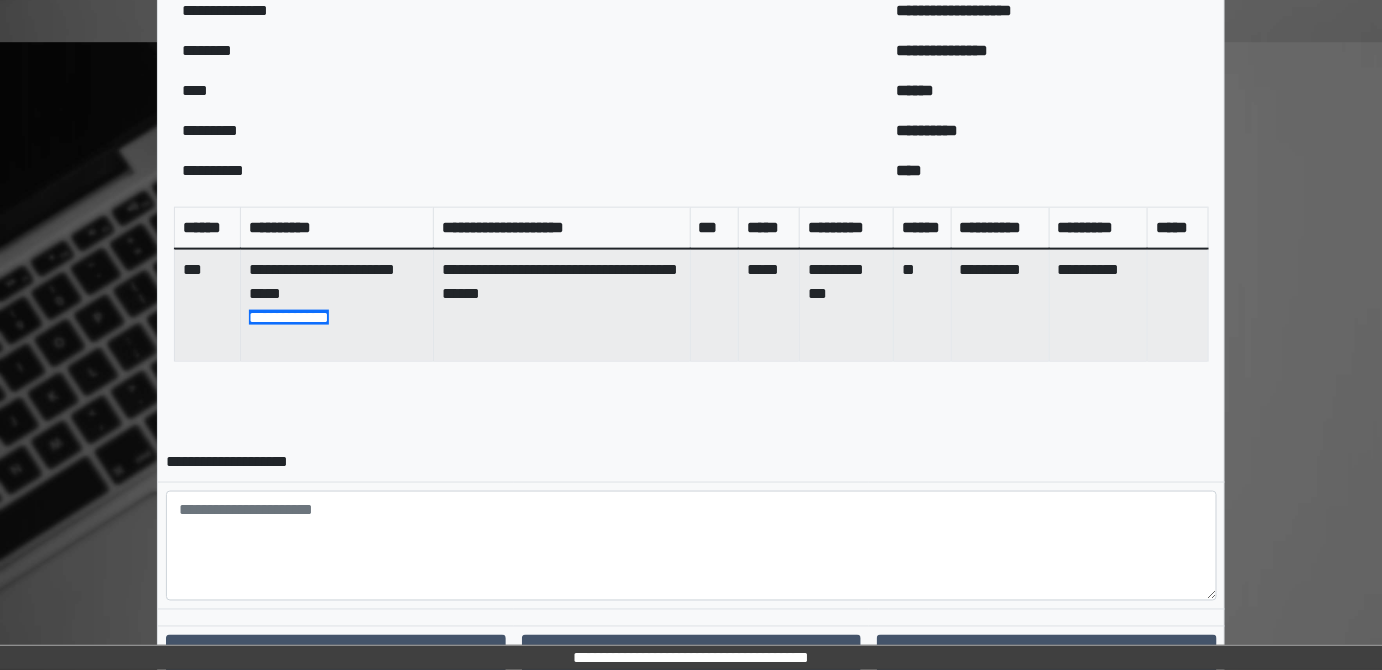 scroll, scrollTop: 824, scrollLeft: 0, axis: vertical 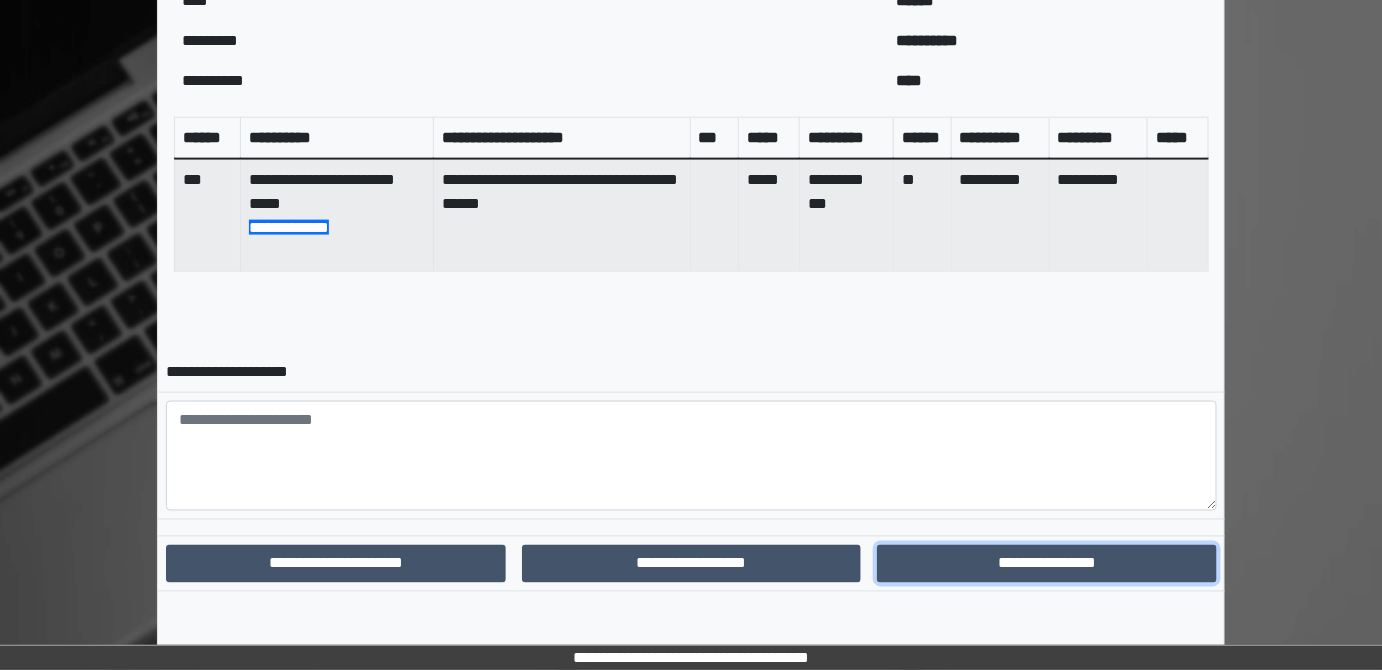 click on "**********" at bounding box center (1047, 563) 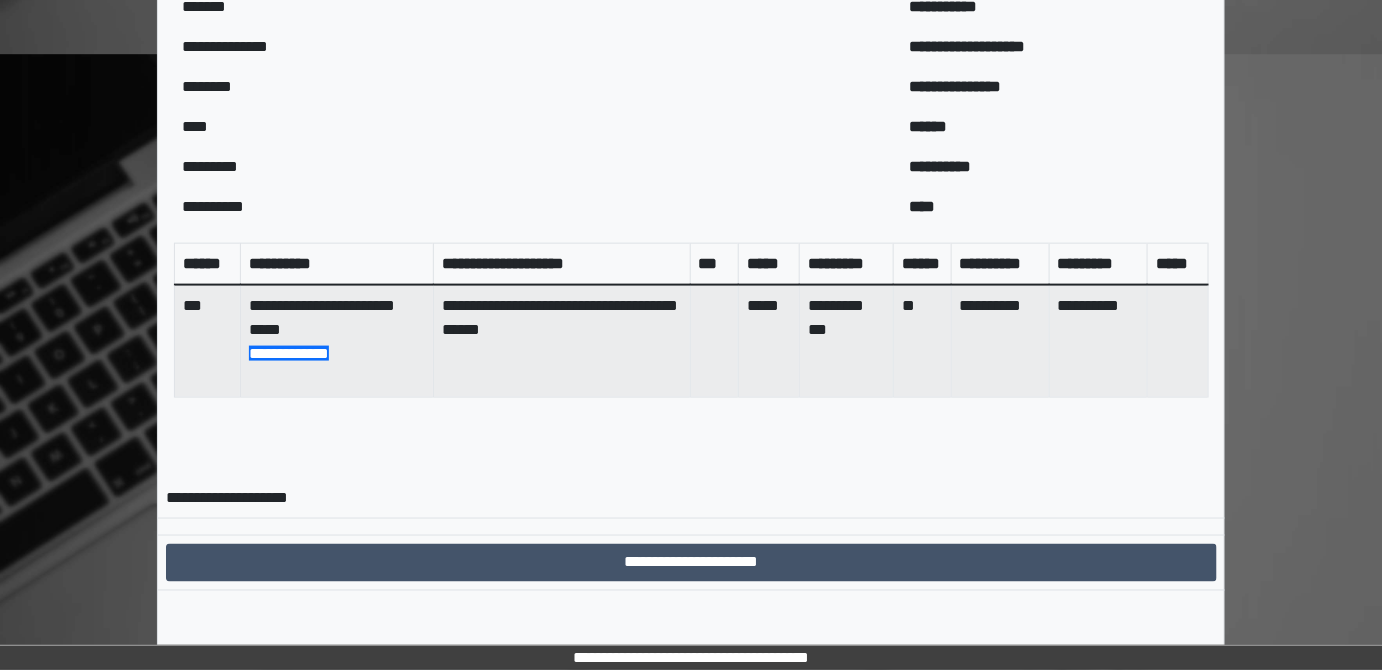 scroll, scrollTop: 721, scrollLeft: 0, axis: vertical 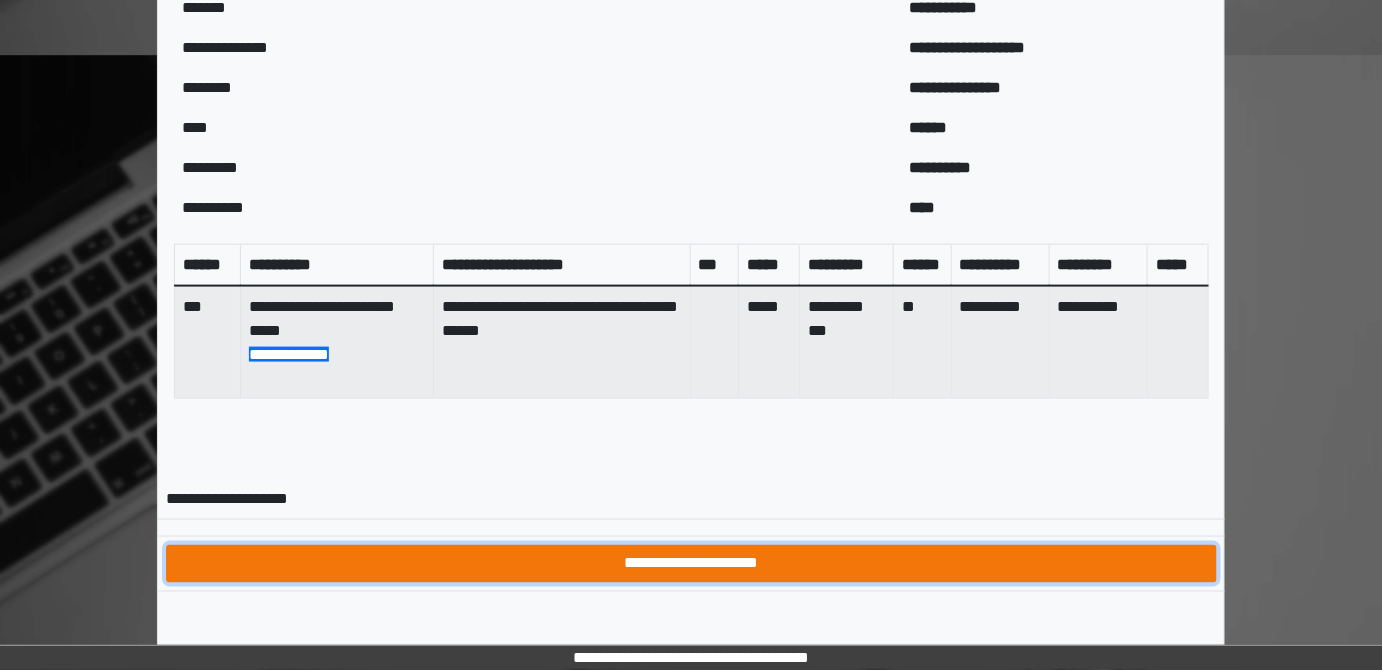 click on "**********" at bounding box center (691, 563) 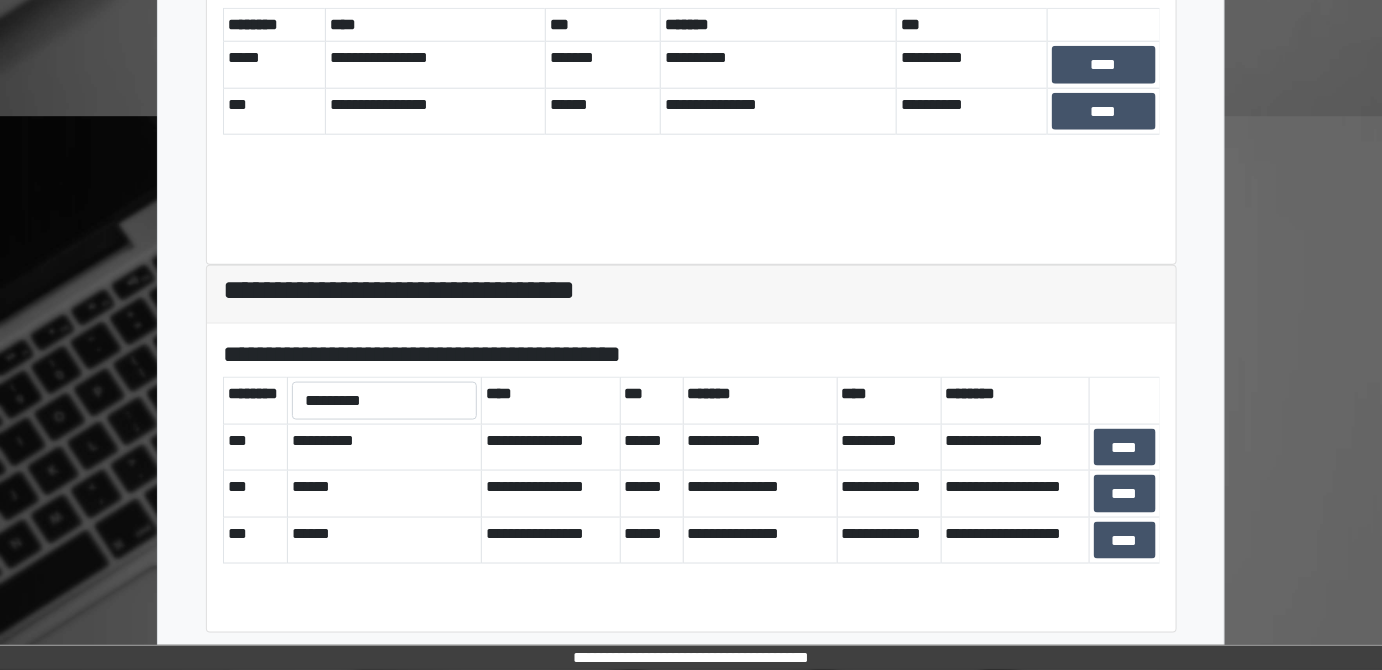 scroll, scrollTop: 663, scrollLeft: 0, axis: vertical 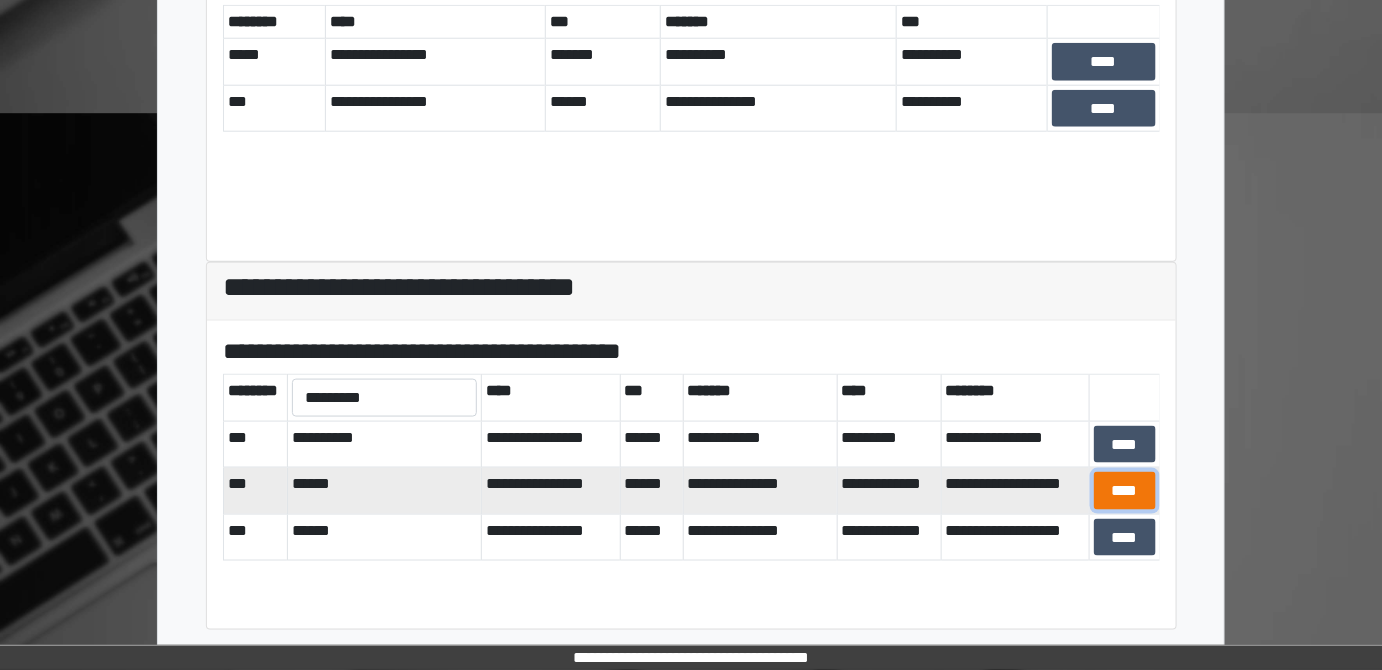 click on "****" at bounding box center (1125, 490) 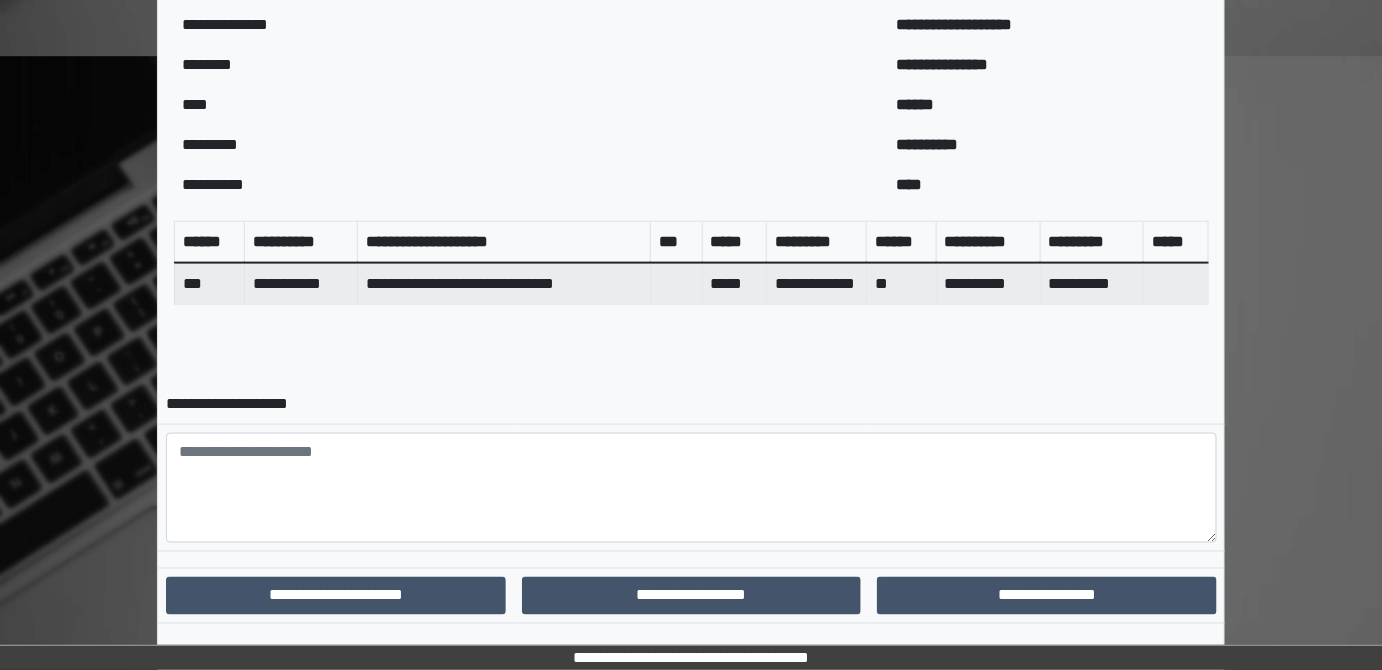 scroll, scrollTop: 752, scrollLeft: 0, axis: vertical 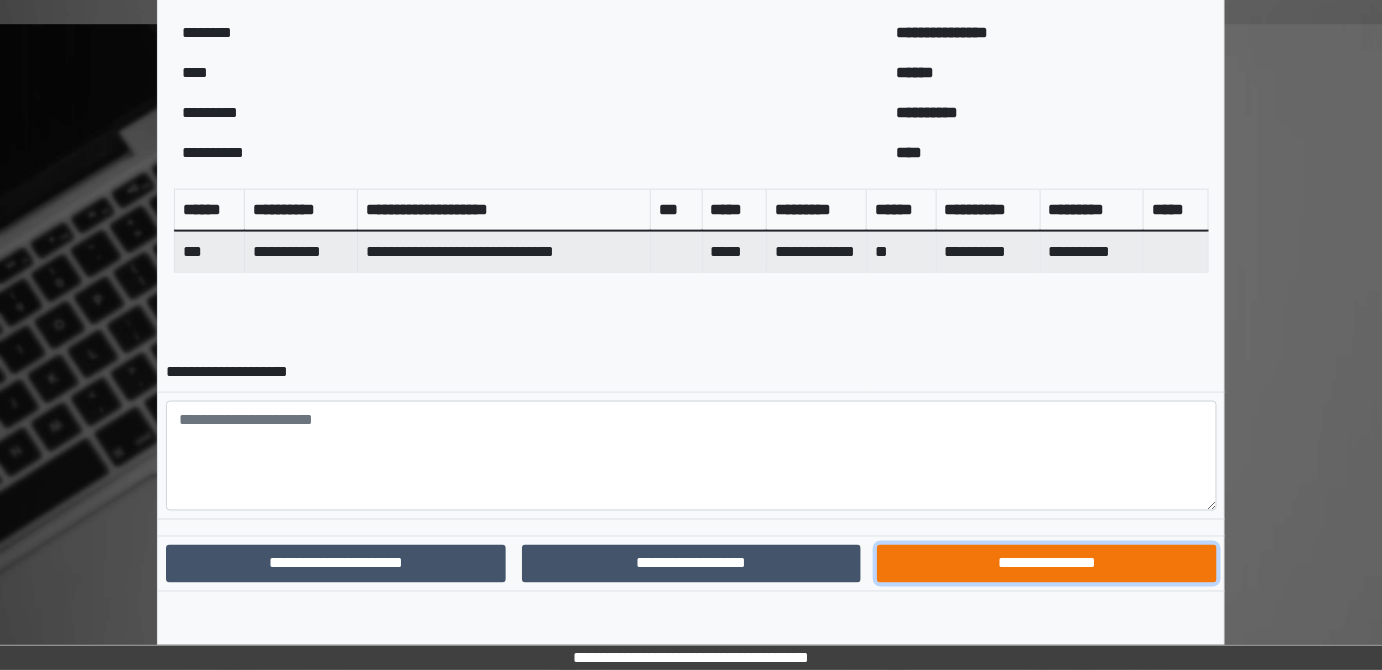 click on "**********" at bounding box center (1047, 563) 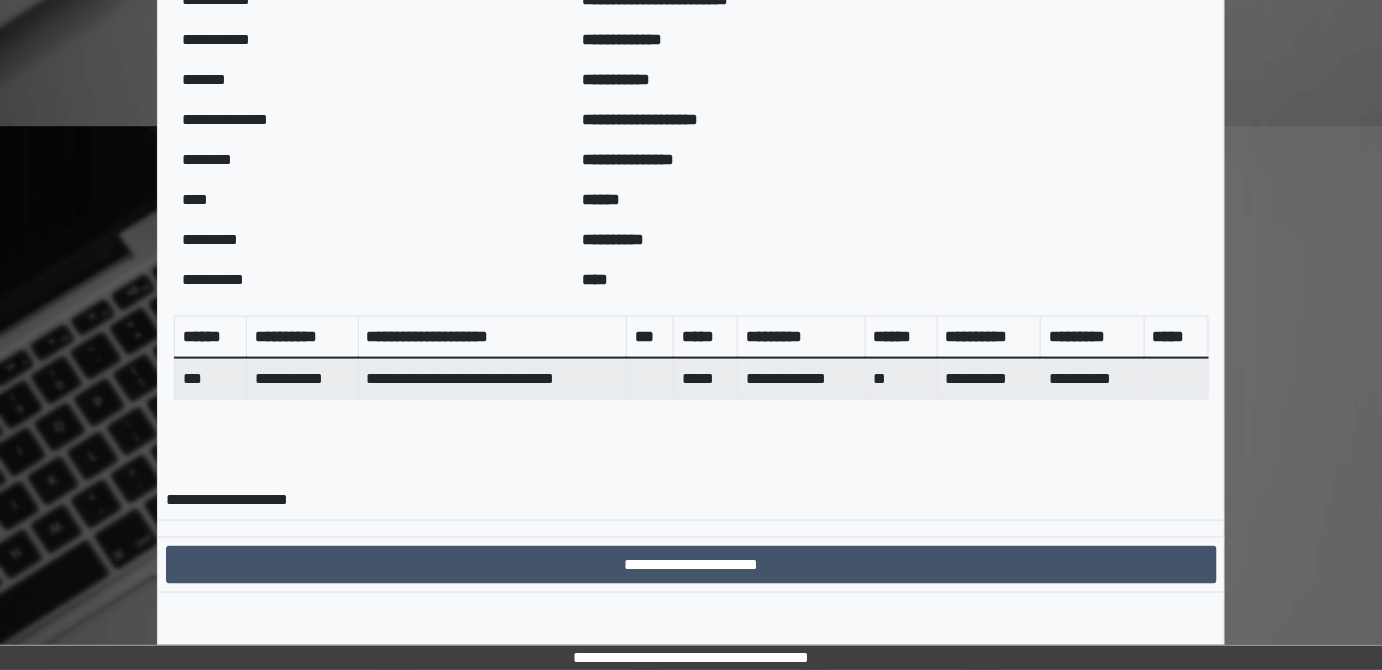 scroll, scrollTop: 649, scrollLeft: 0, axis: vertical 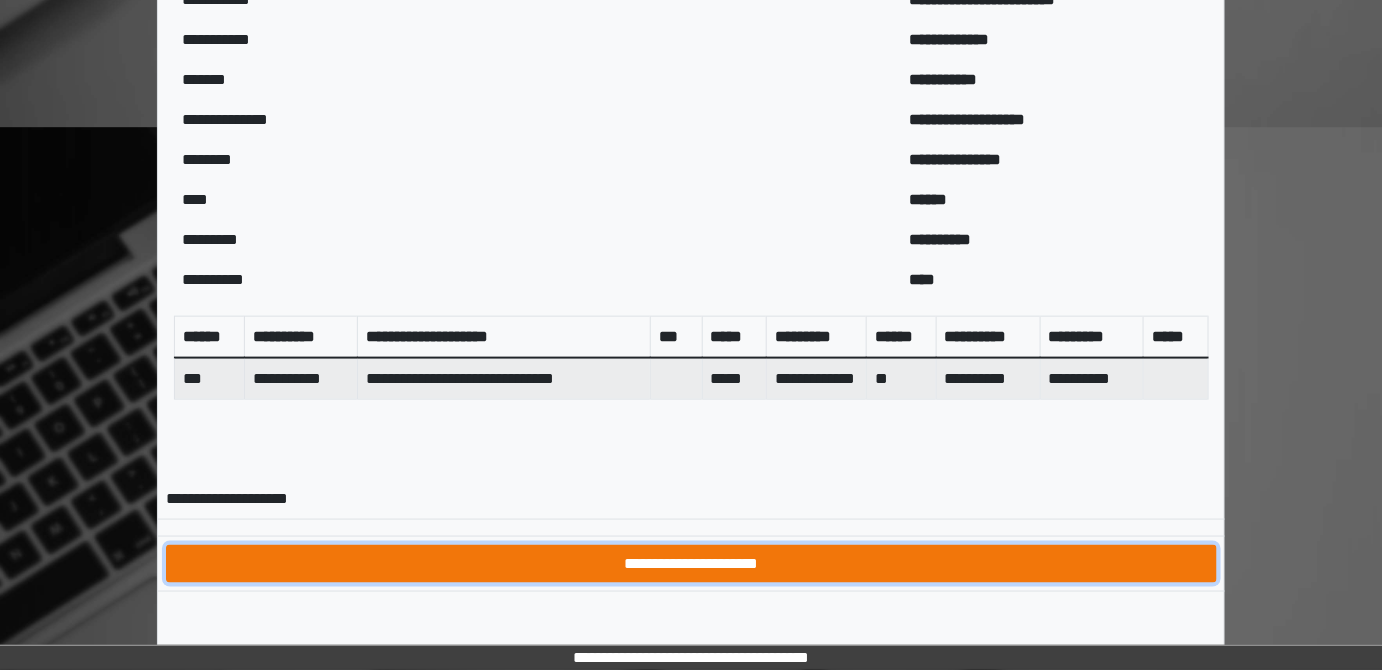click on "**********" at bounding box center [691, 563] 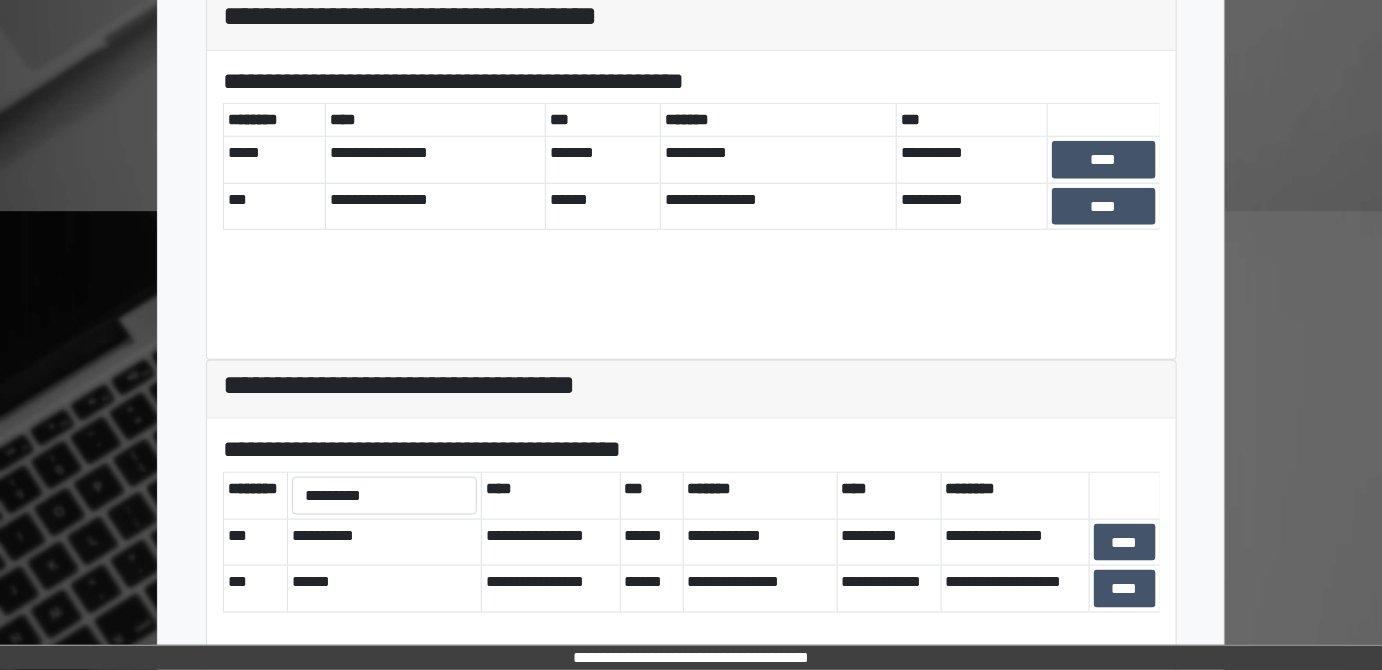 scroll, scrollTop: 663, scrollLeft: 0, axis: vertical 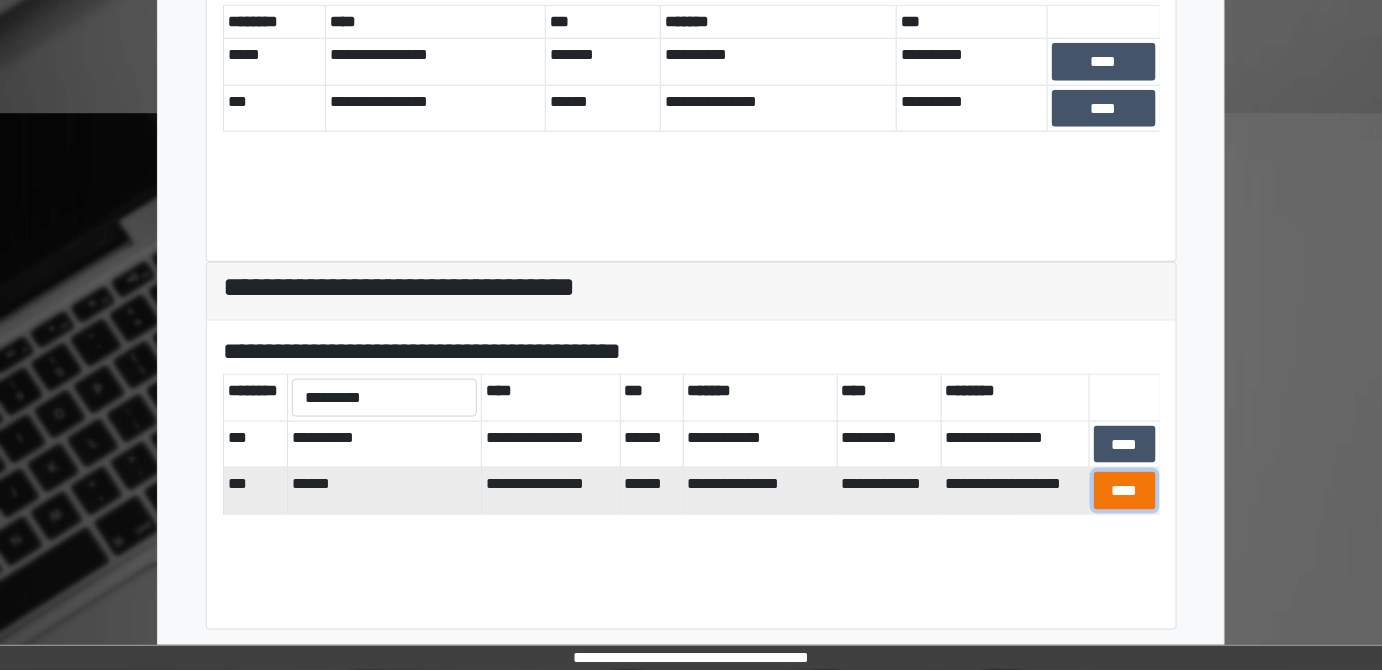 click on "****" at bounding box center (1125, 490) 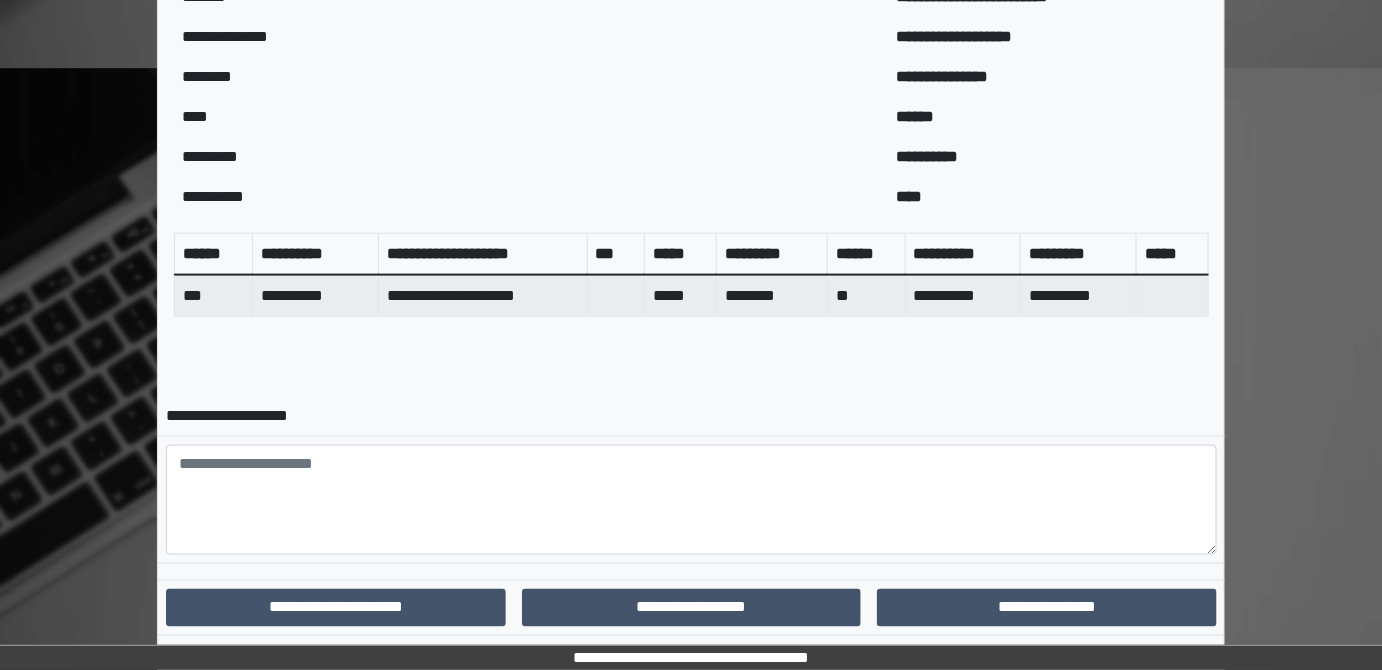 scroll, scrollTop: 752, scrollLeft: 0, axis: vertical 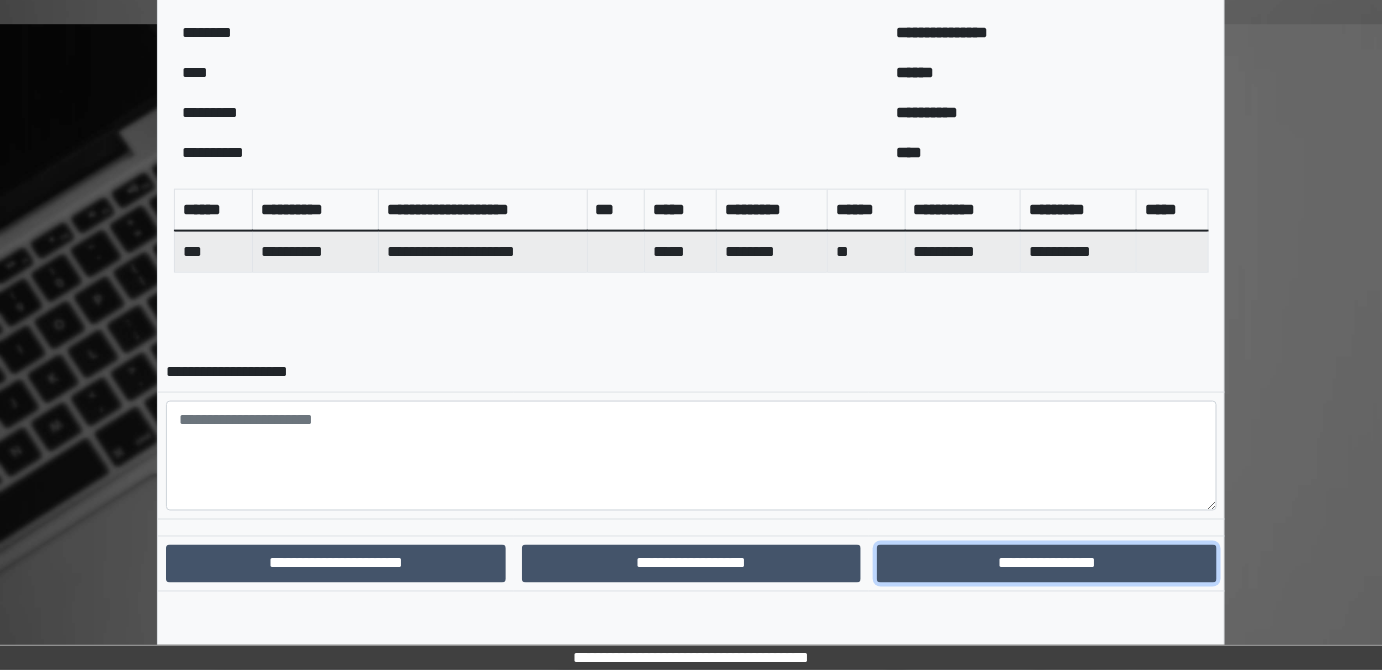 click on "**********" at bounding box center (1047, 563) 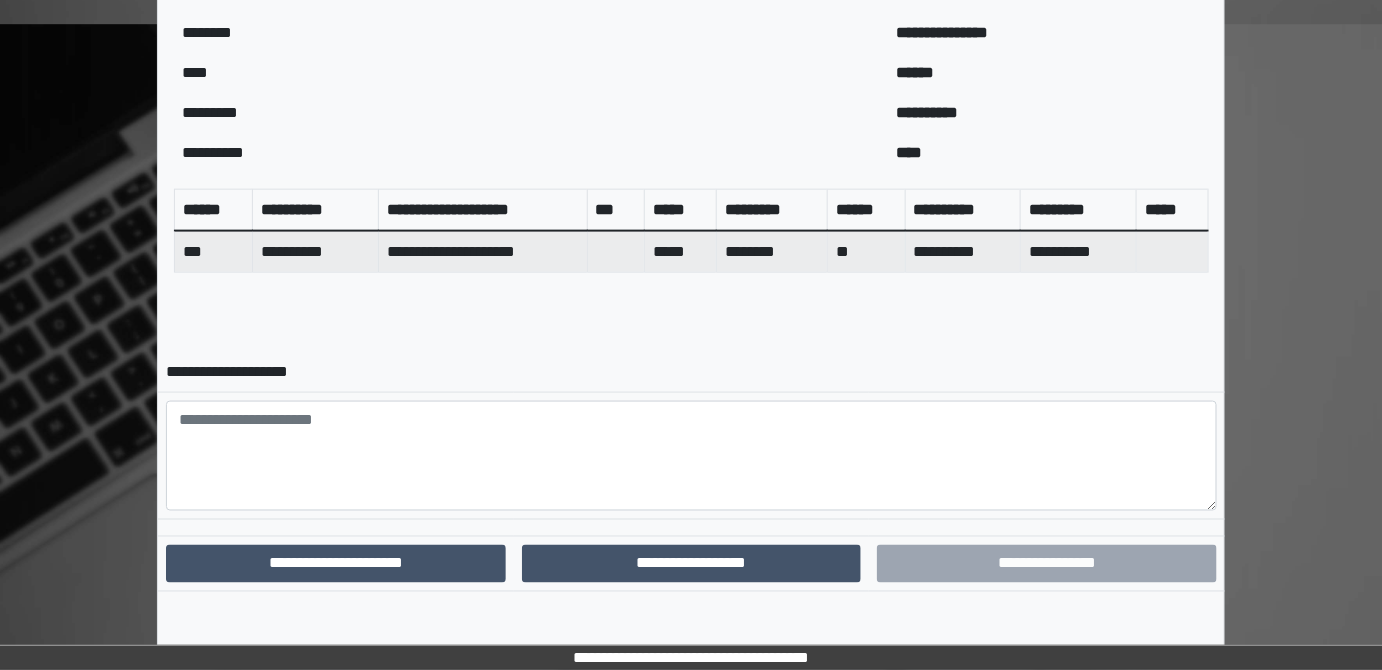 scroll, scrollTop: 649, scrollLeft: 0, axis: vertical 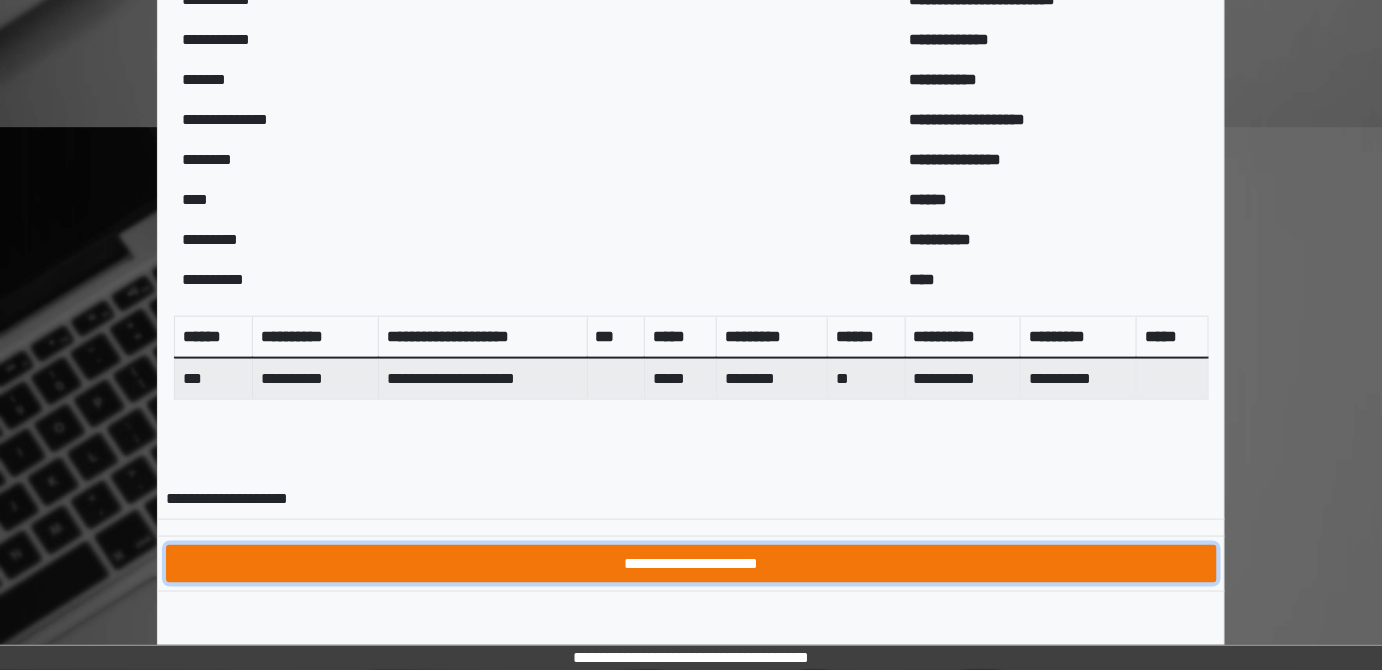 click on "**********" at bounding box center (691, 563) 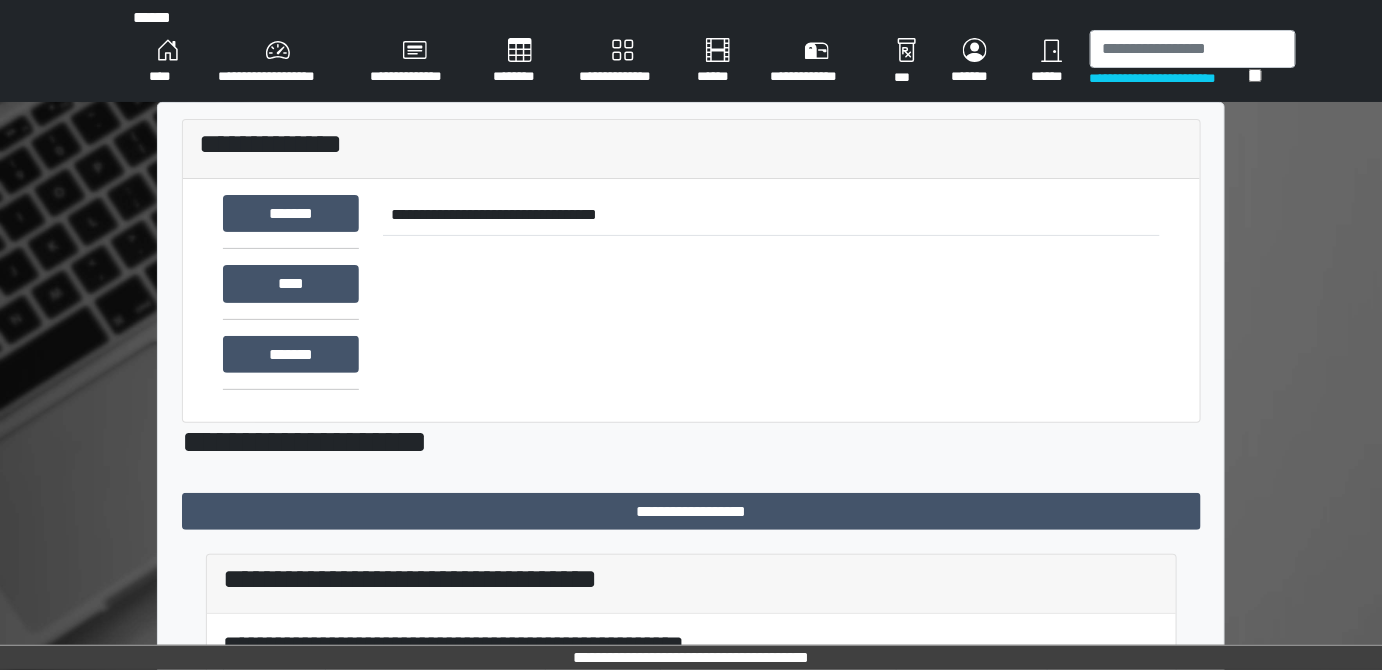 scroll, scrollTop: 0, scrollLeft: 0, axis: both 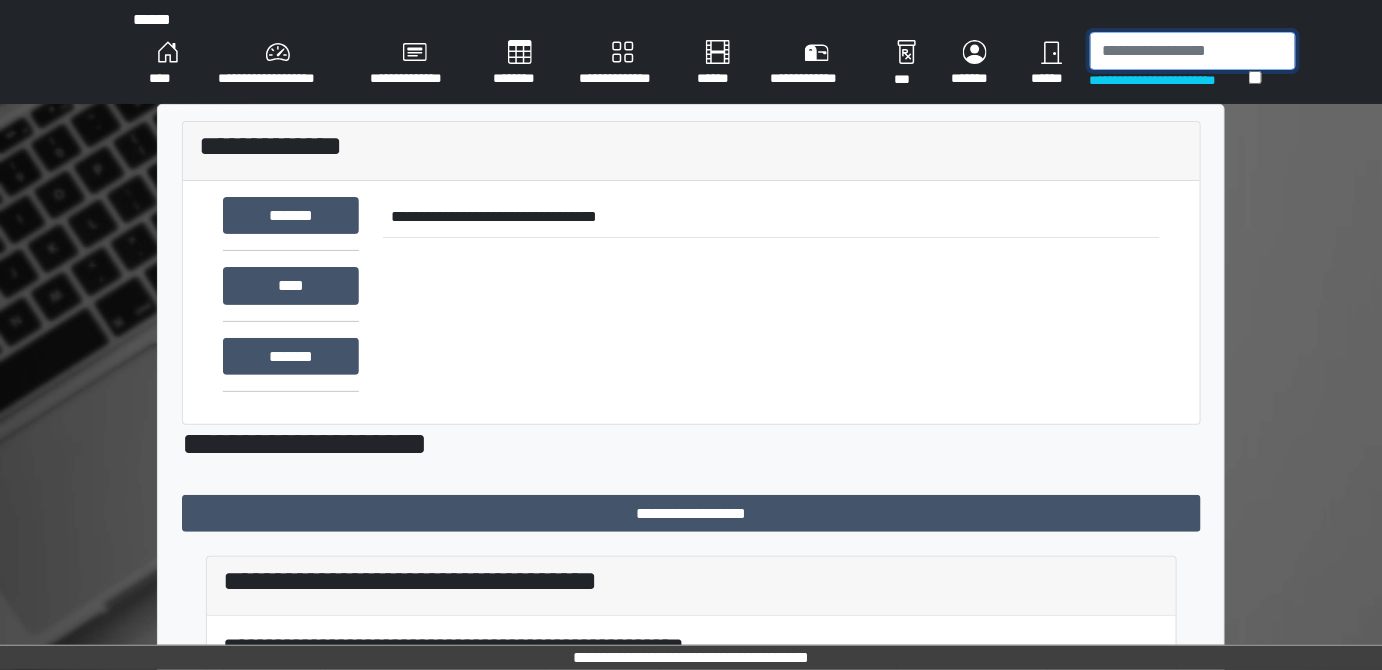 click at bounding box center (1193, 51) 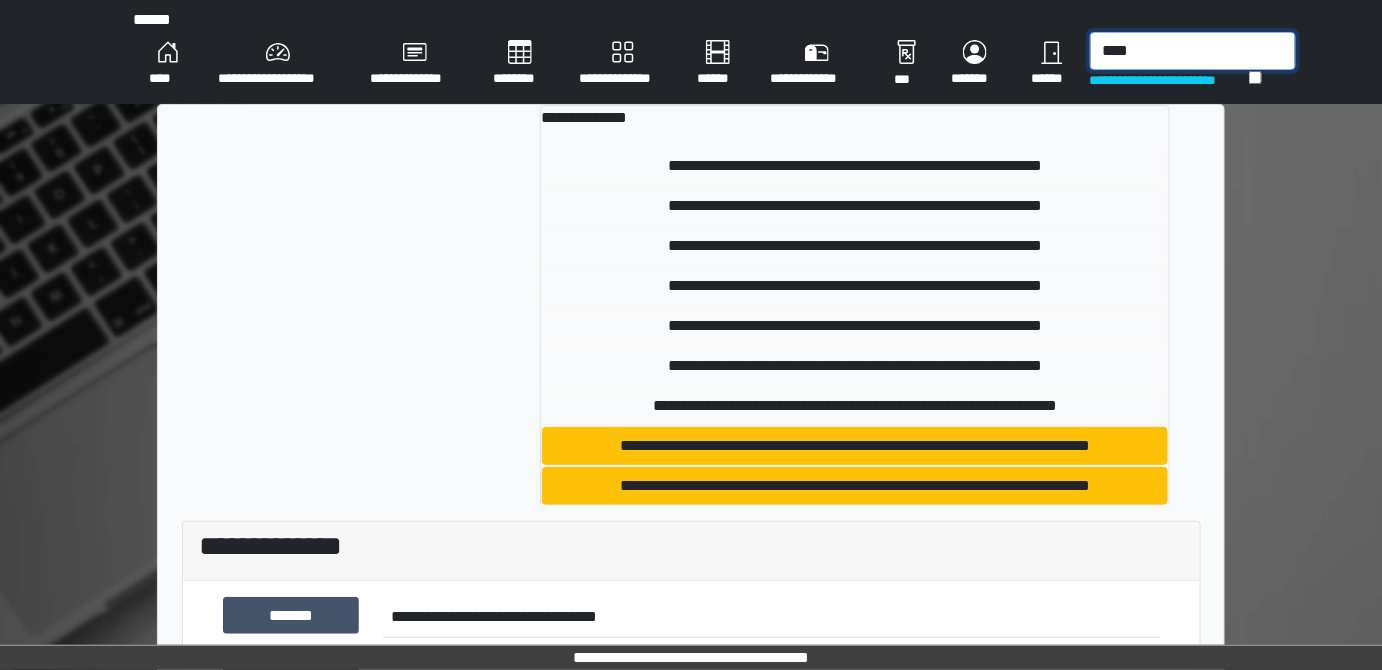 type on "****" 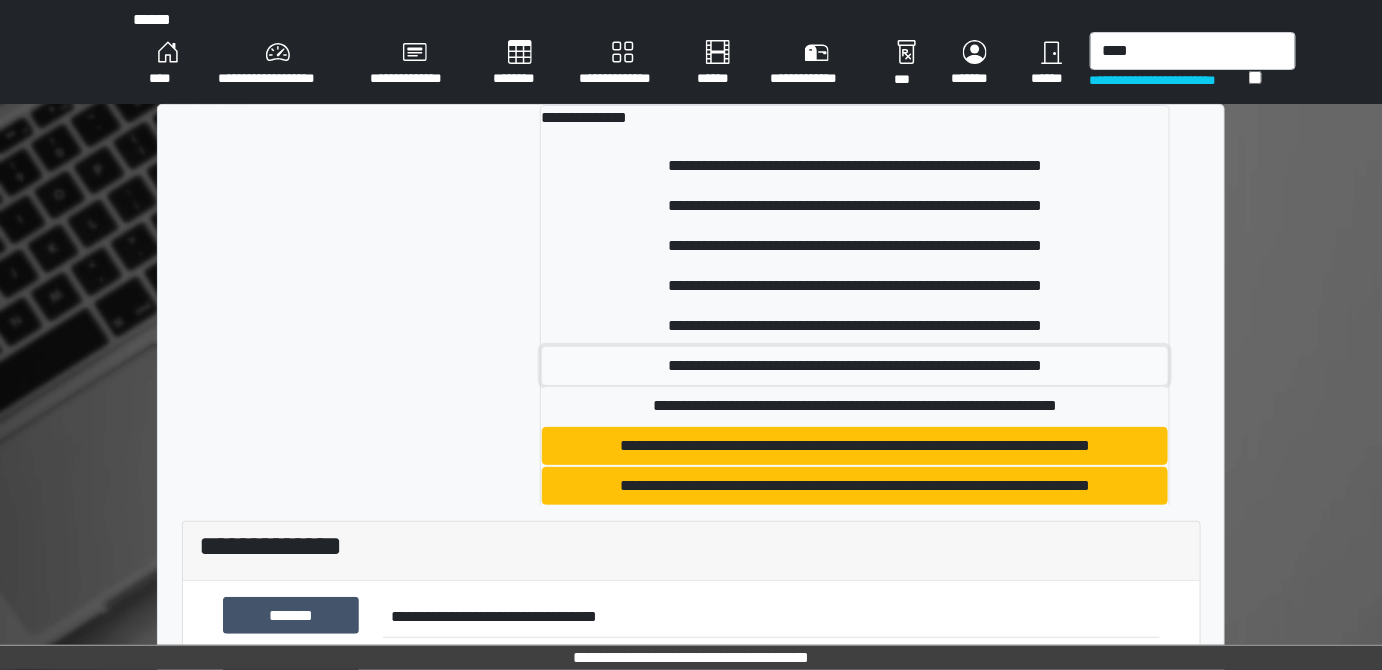 click on "**********" at bounding box center (854, 366) 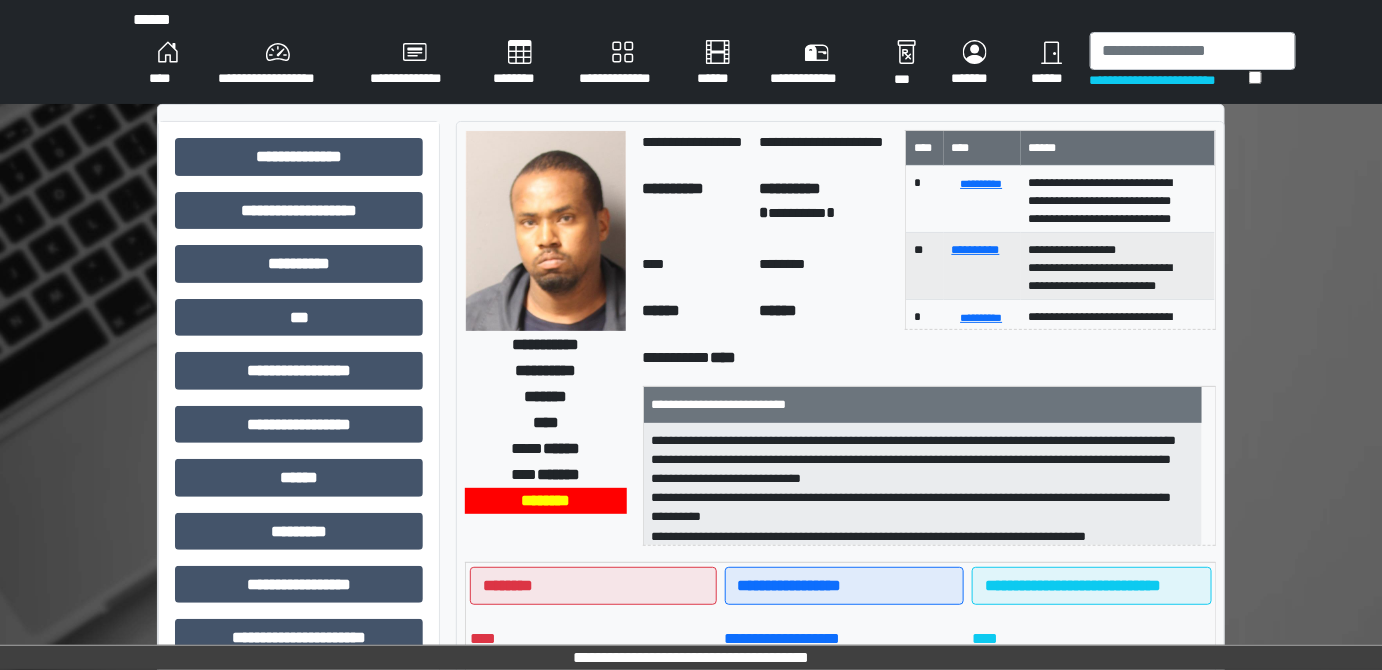 click at bounding box center (1193, 51) 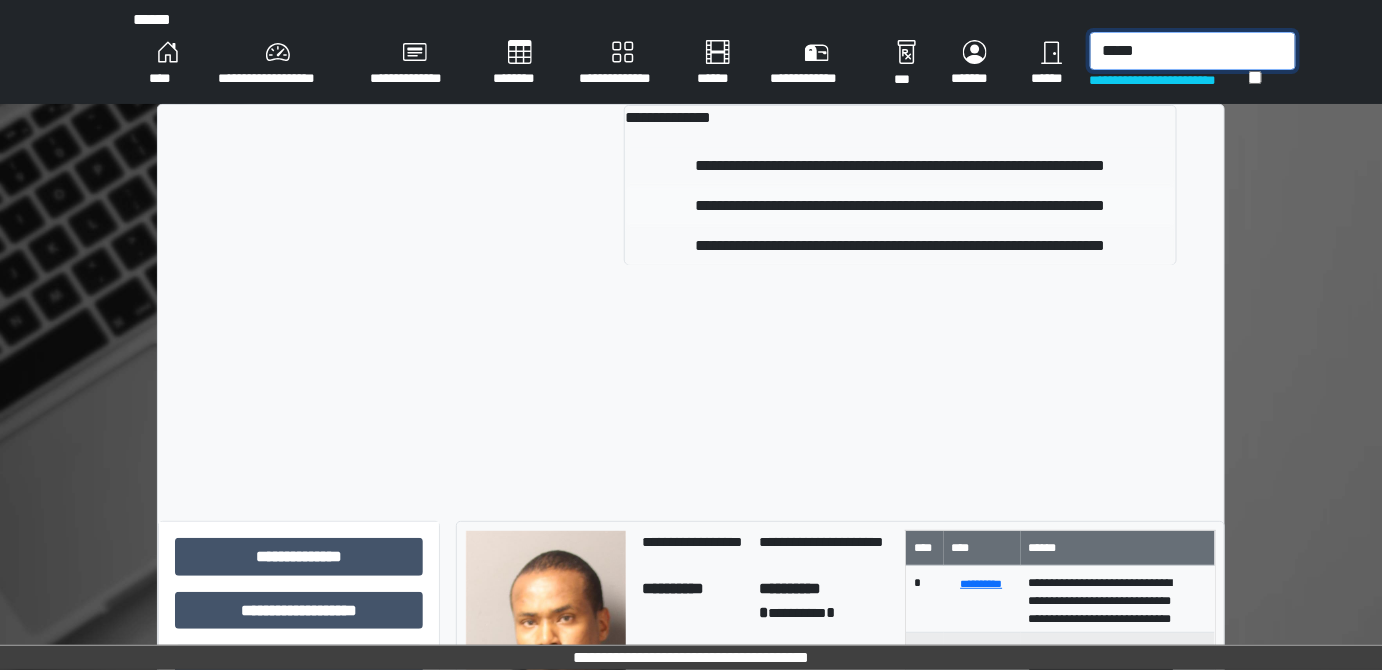 type on "*****" 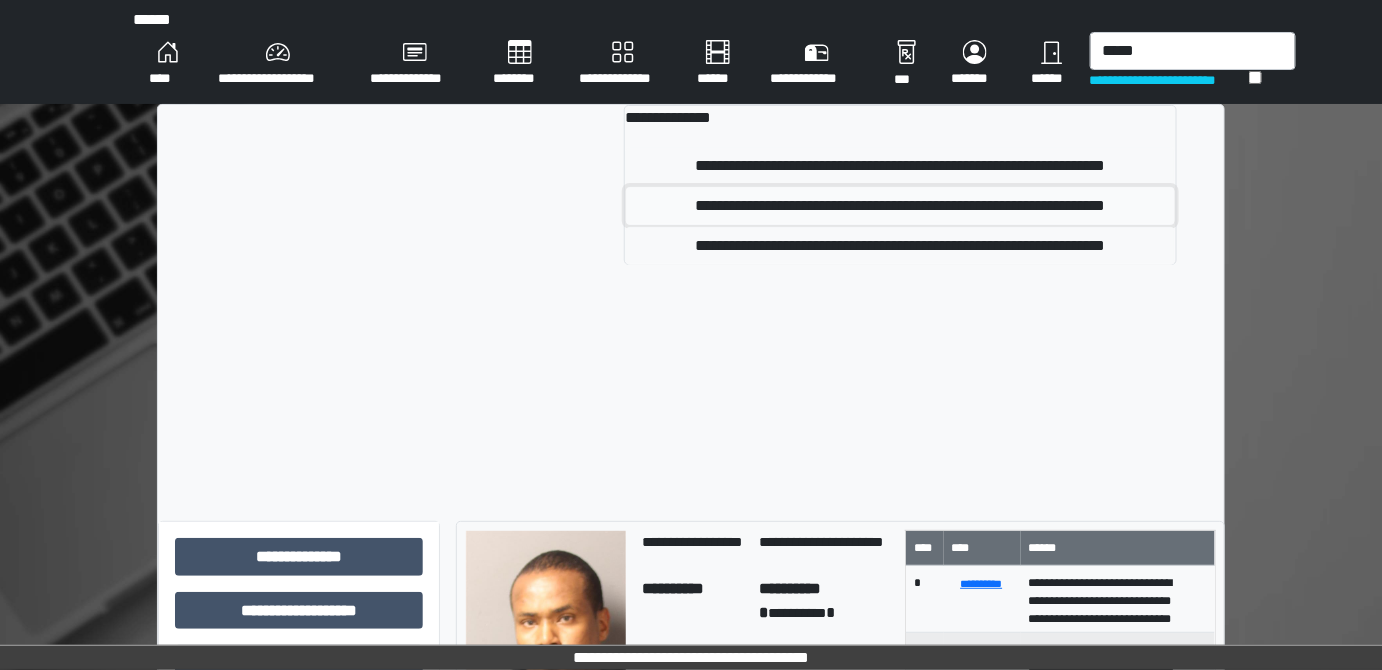 click on "**********" at bounding box center (900, 206) 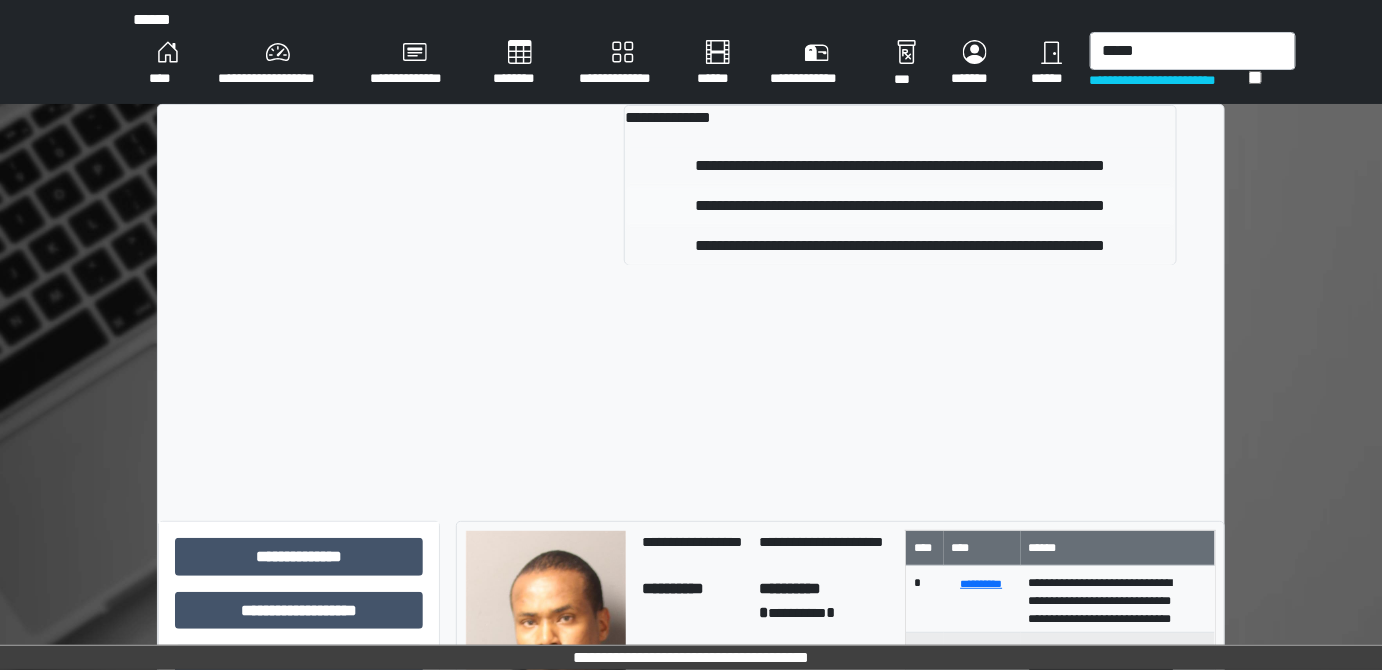 type 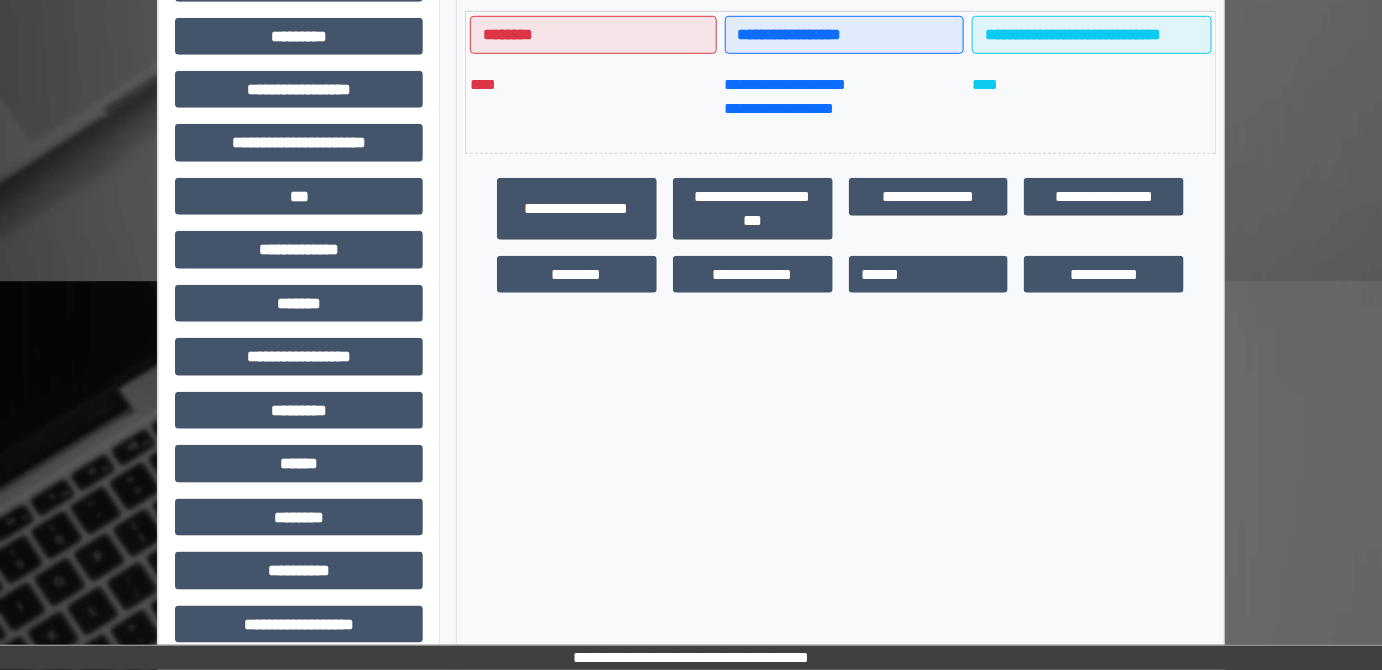 scroll, scrollTop: 516, scrollLeft: 0, axis: vertical 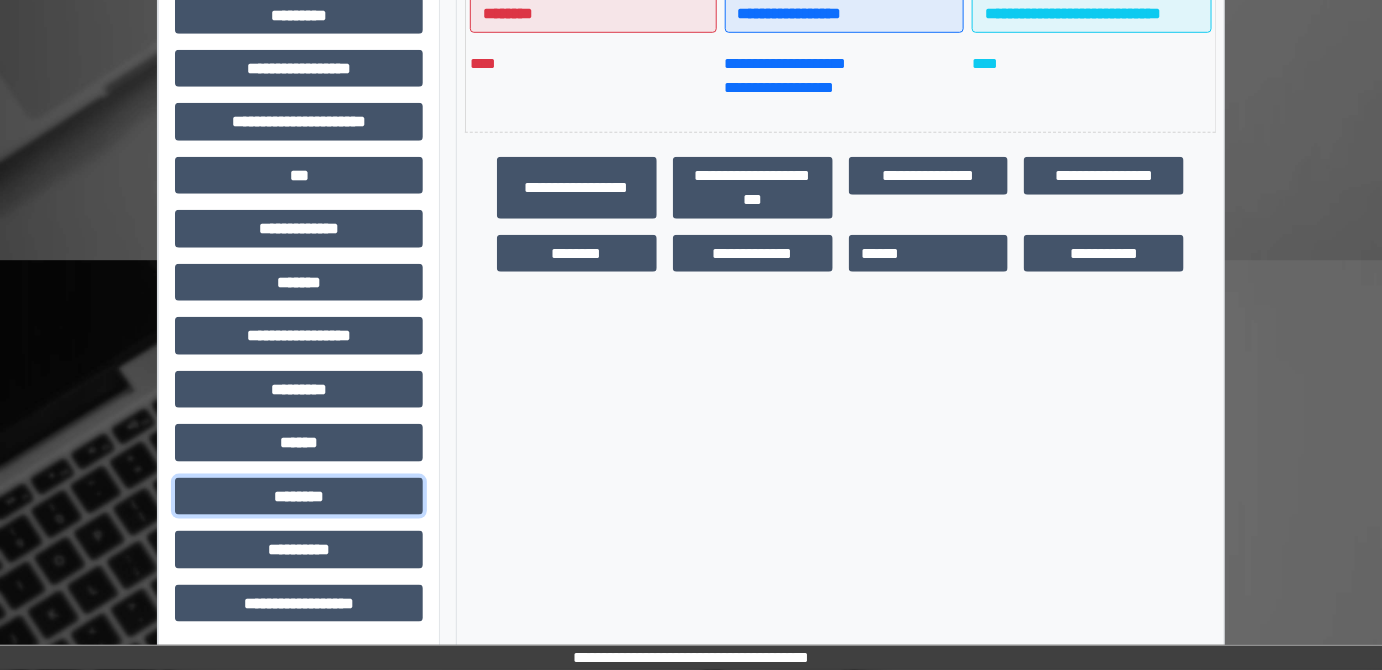 click on "********" at bounding box center (299, 496) 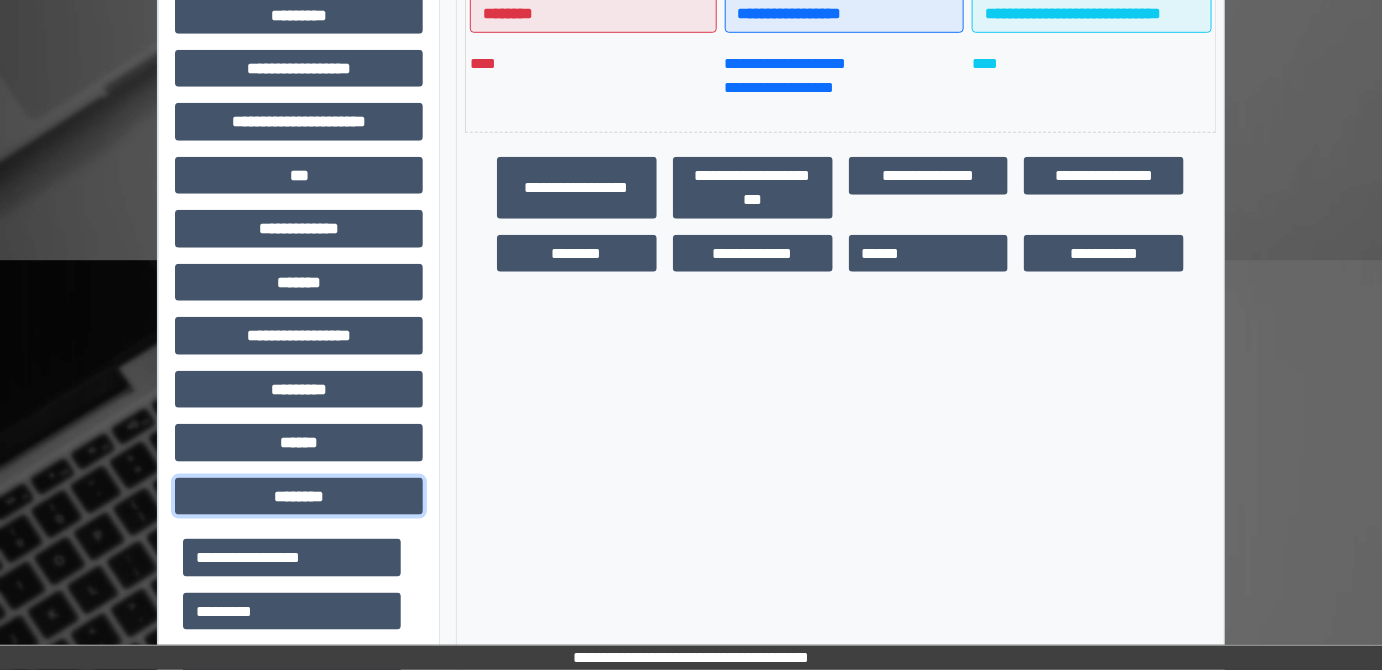 click on "********" at bounding box center [299, 496] 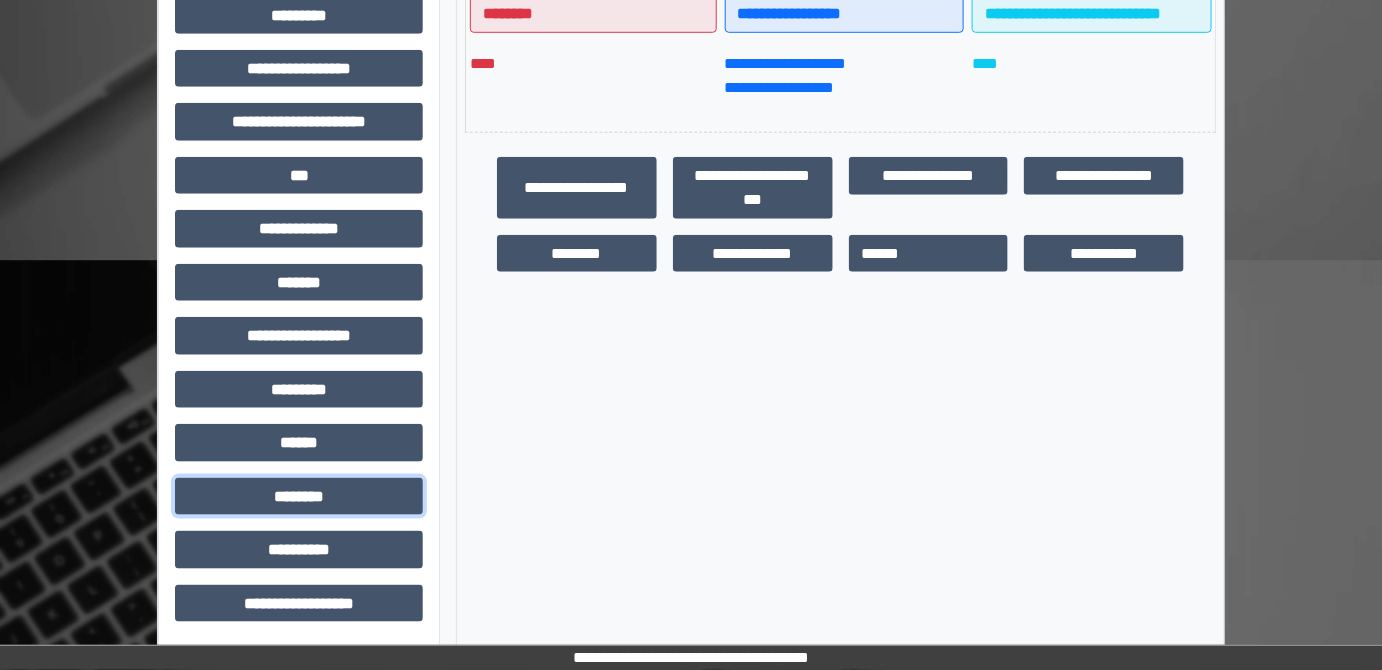 click on "********" at bounding box center [299, 496] 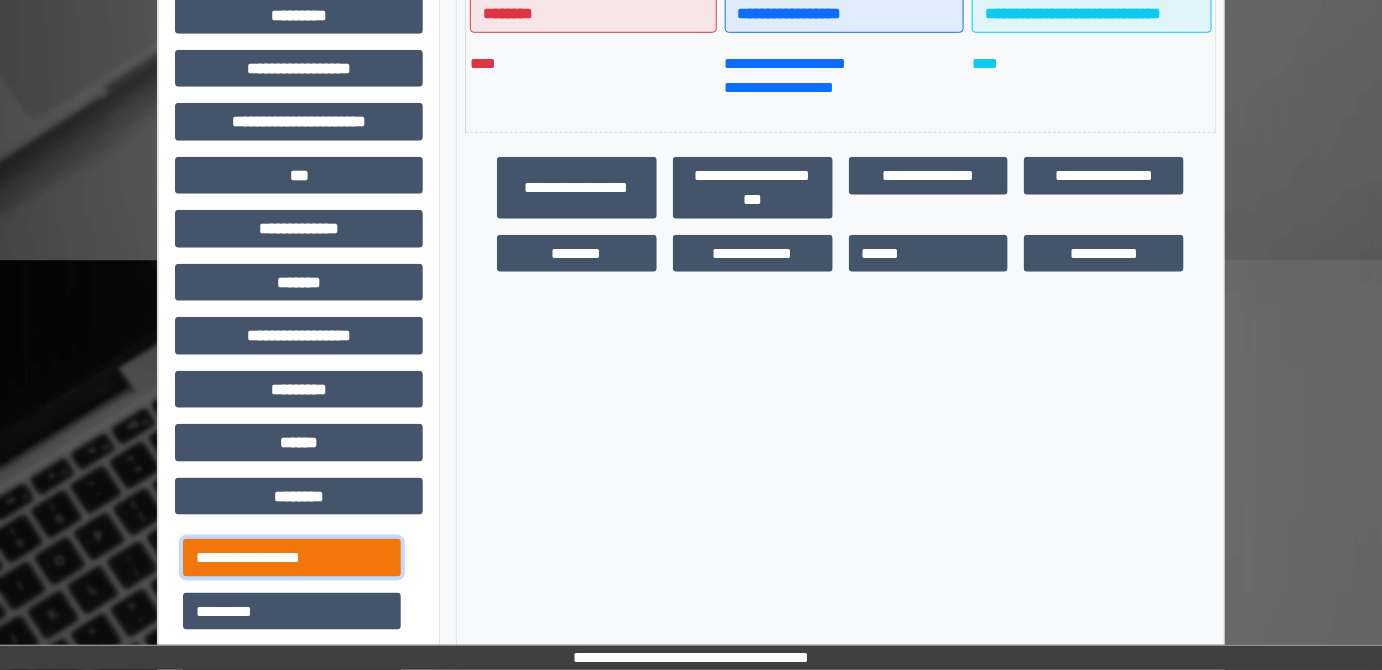 click on "**********" at bounding box center [292, 557] 